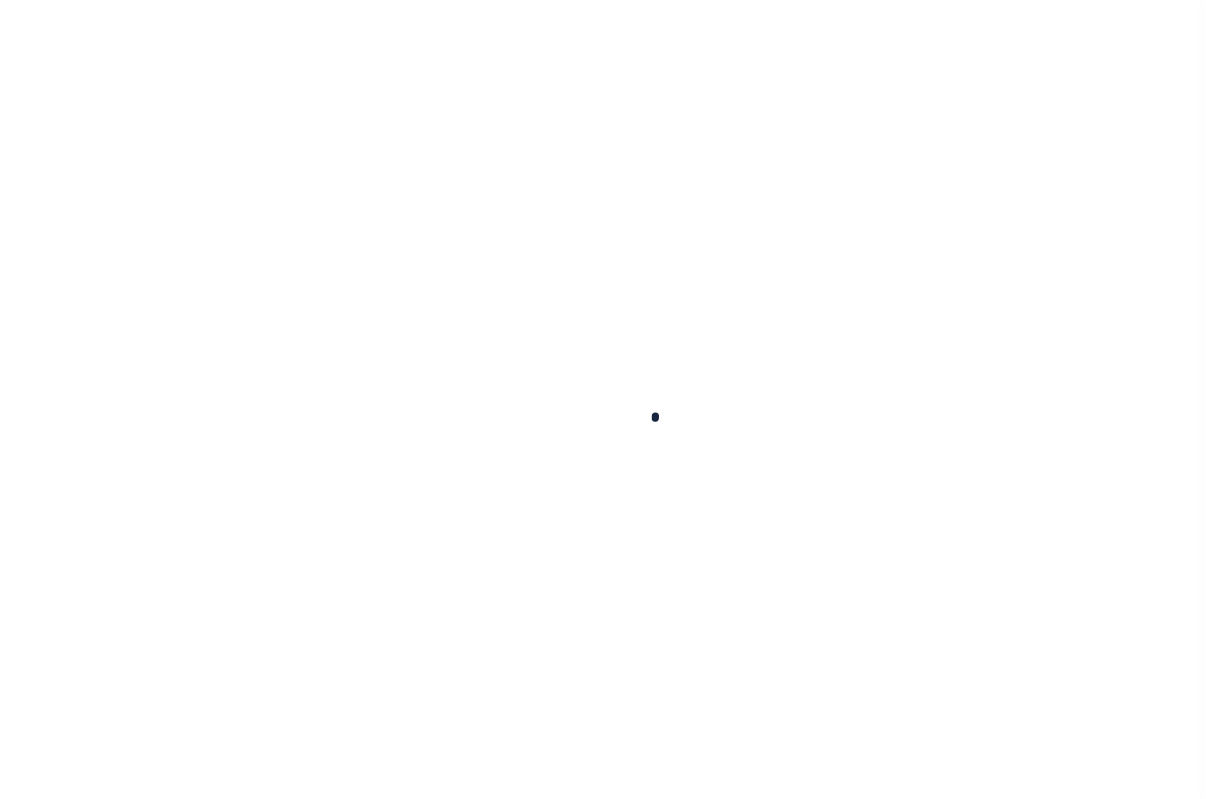 scroll, scrollTop: 0, scrollLeft: 0, axis: both 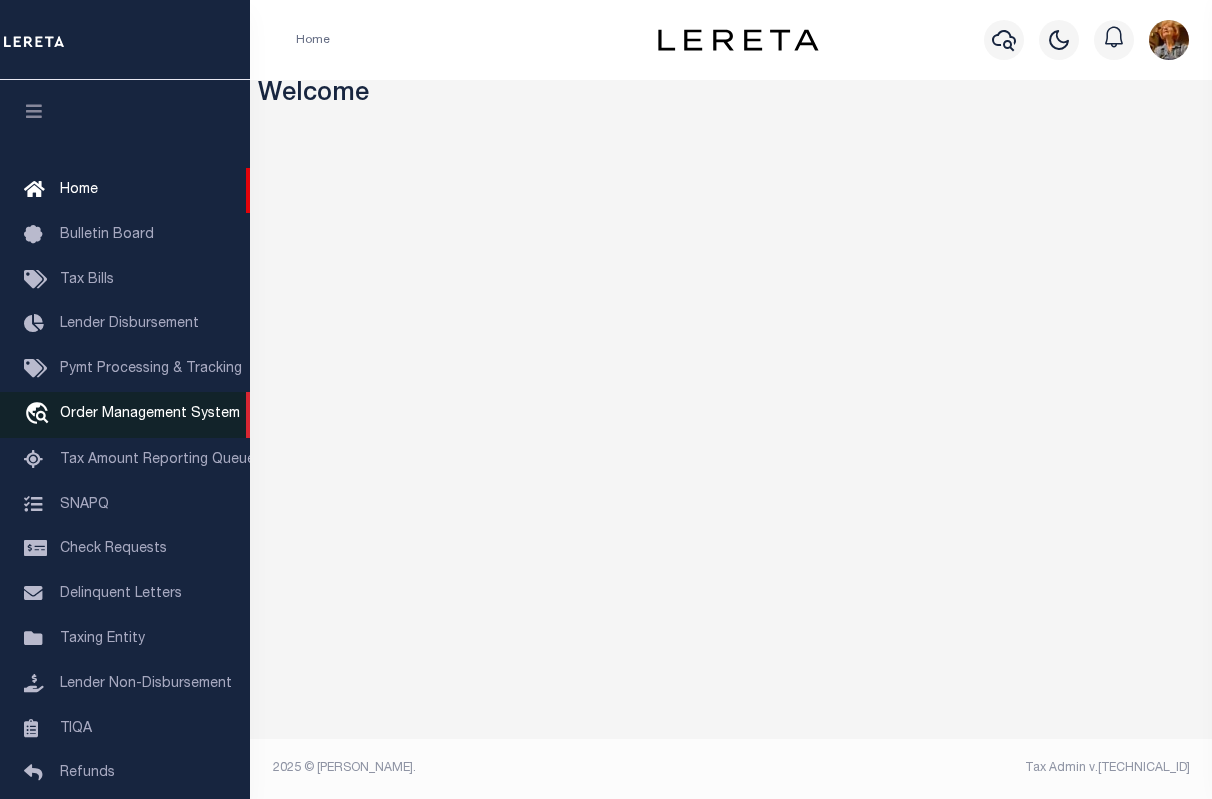 click on "Order Management System" at bounding box center (150, 414) 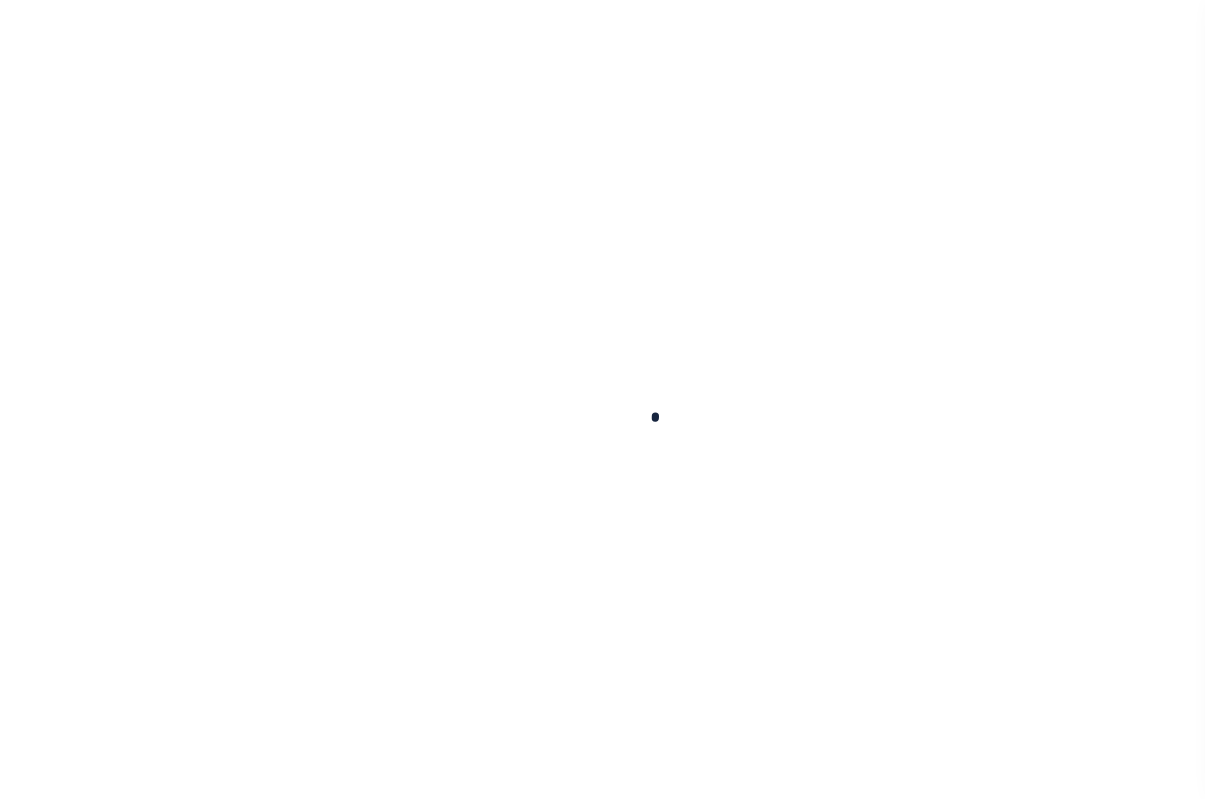 scroll, scrollTop: 0, scrollLeft: 0, axis: both 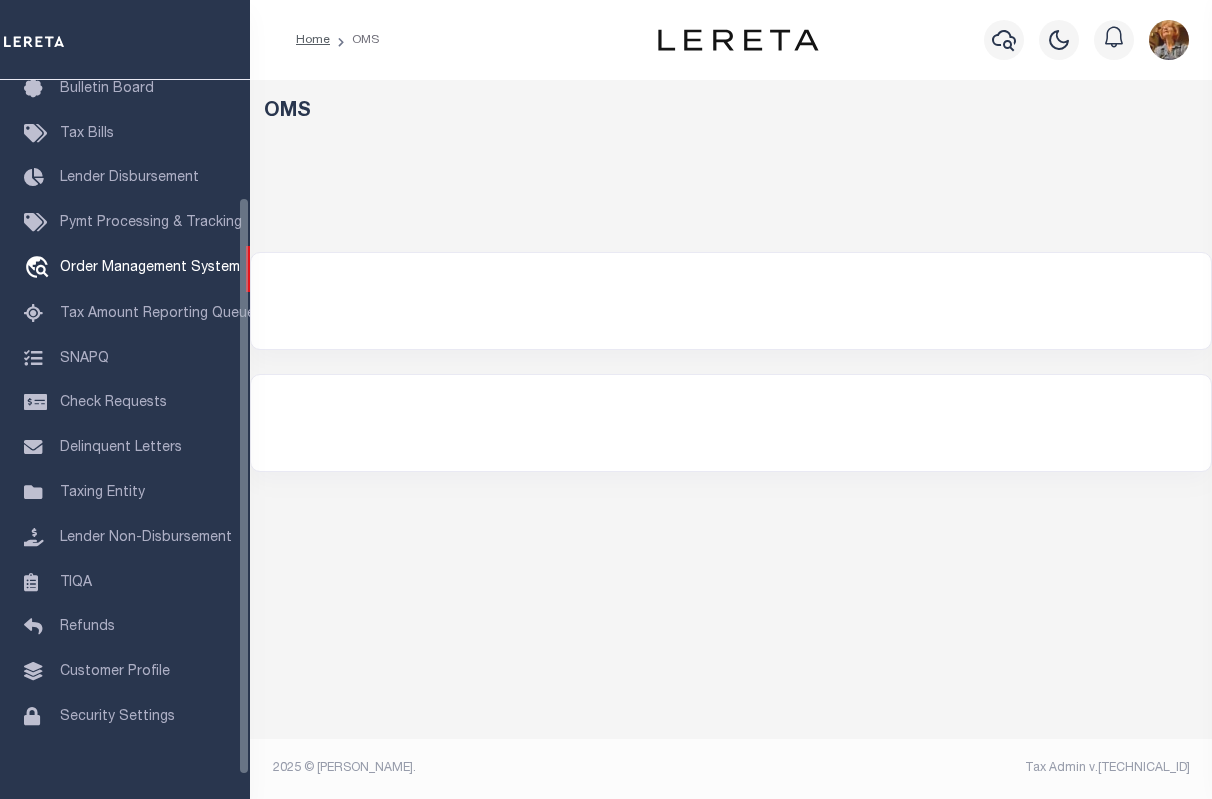 select on "200" 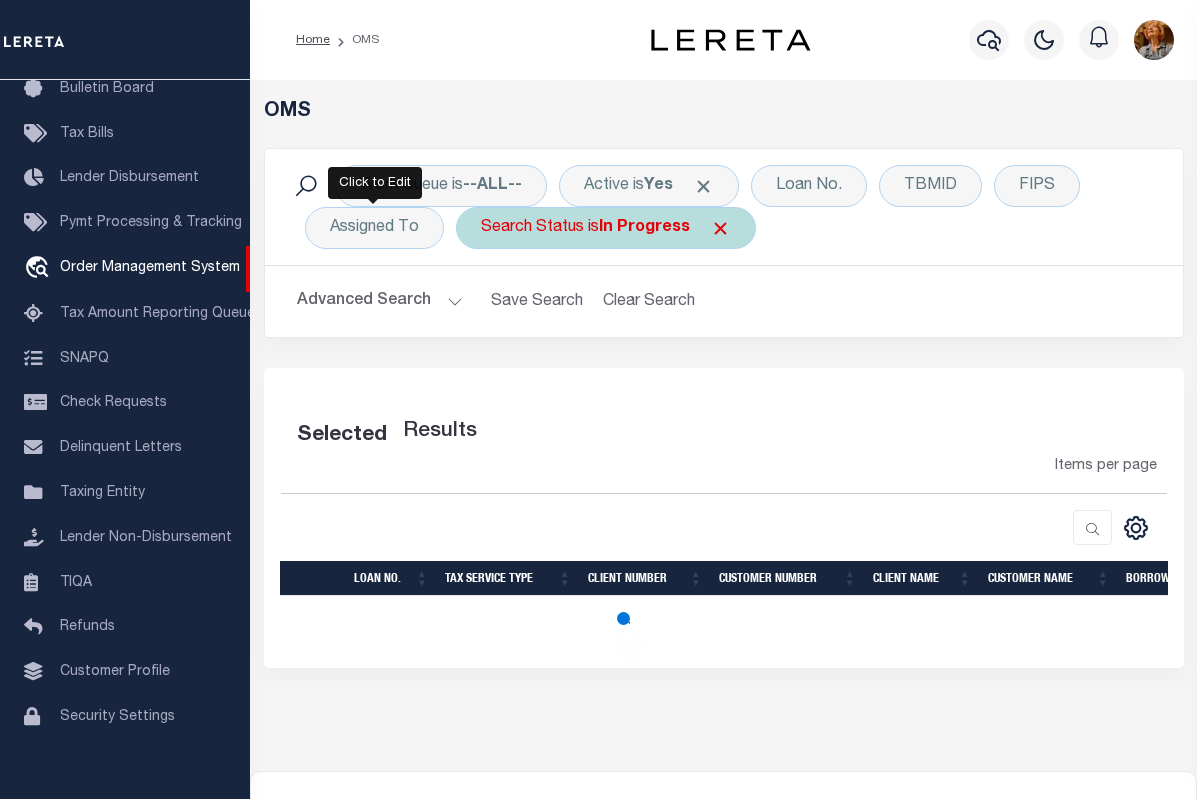 select on "200" 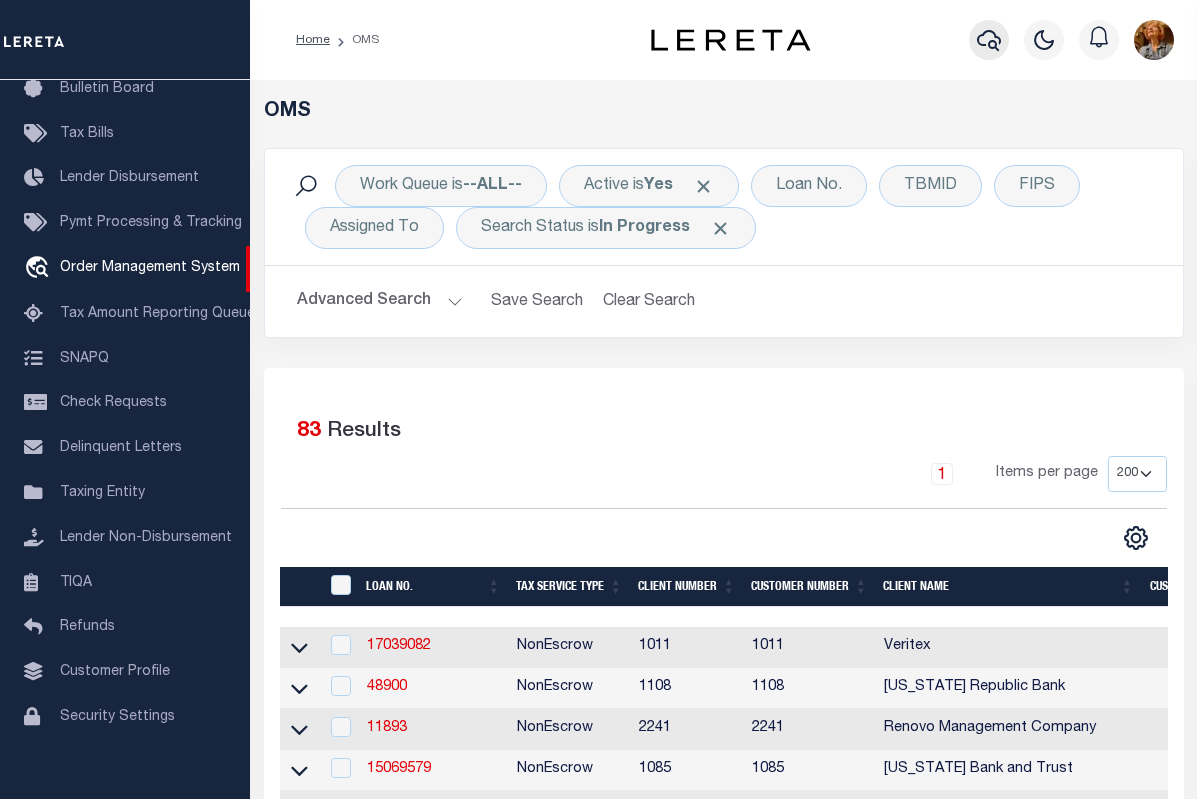 click 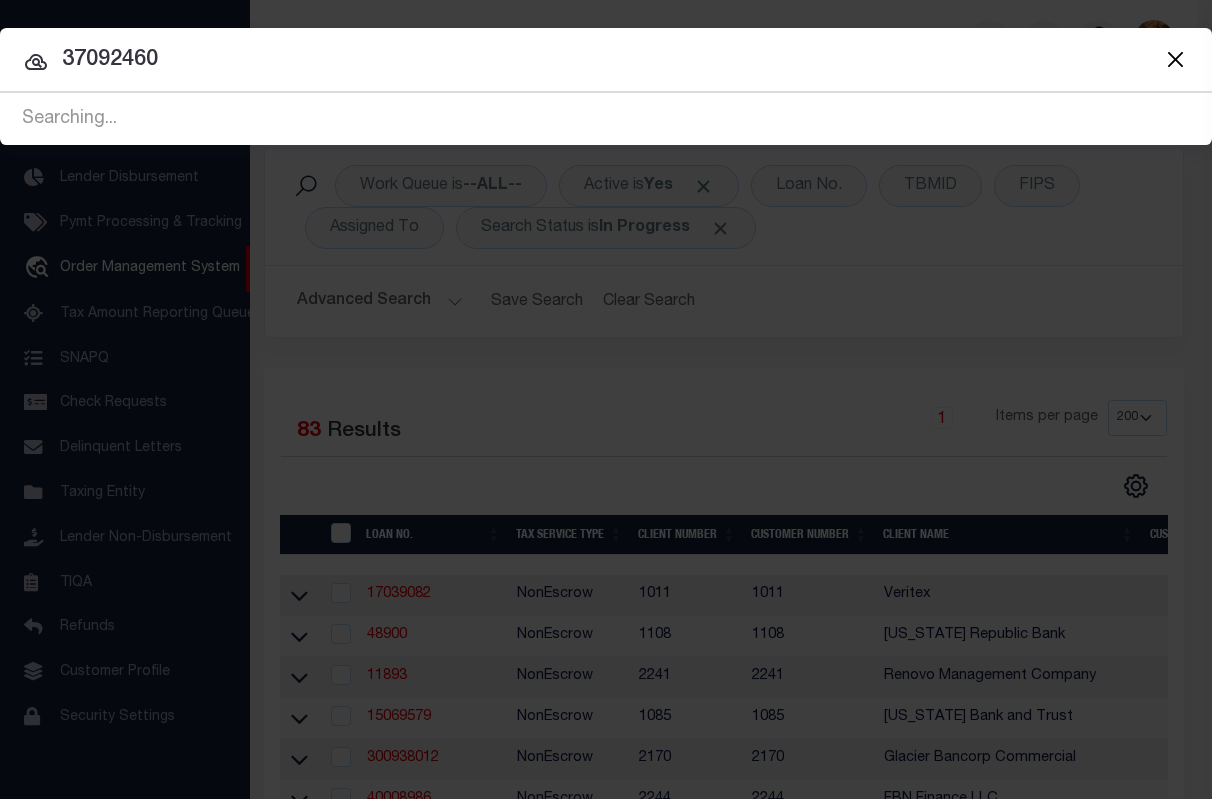 type on "37092460" 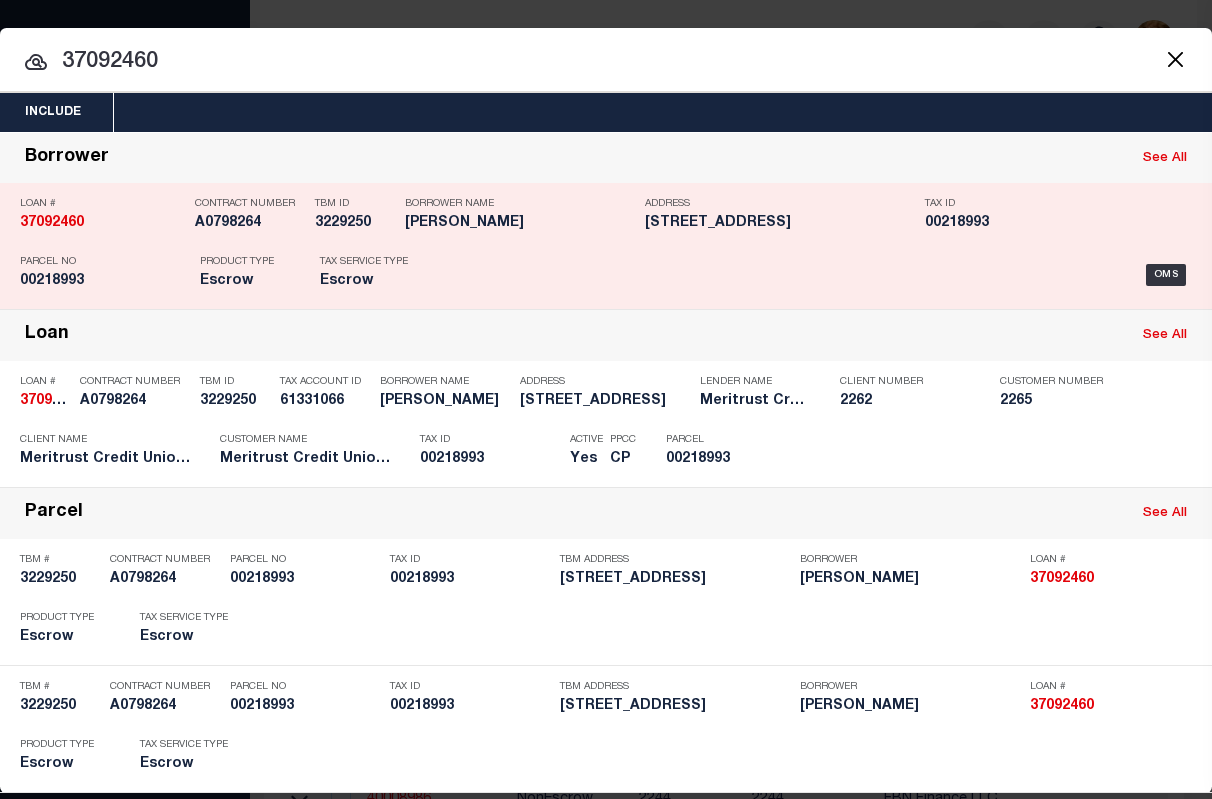click on "OMS" at bounding box center [821, 275] 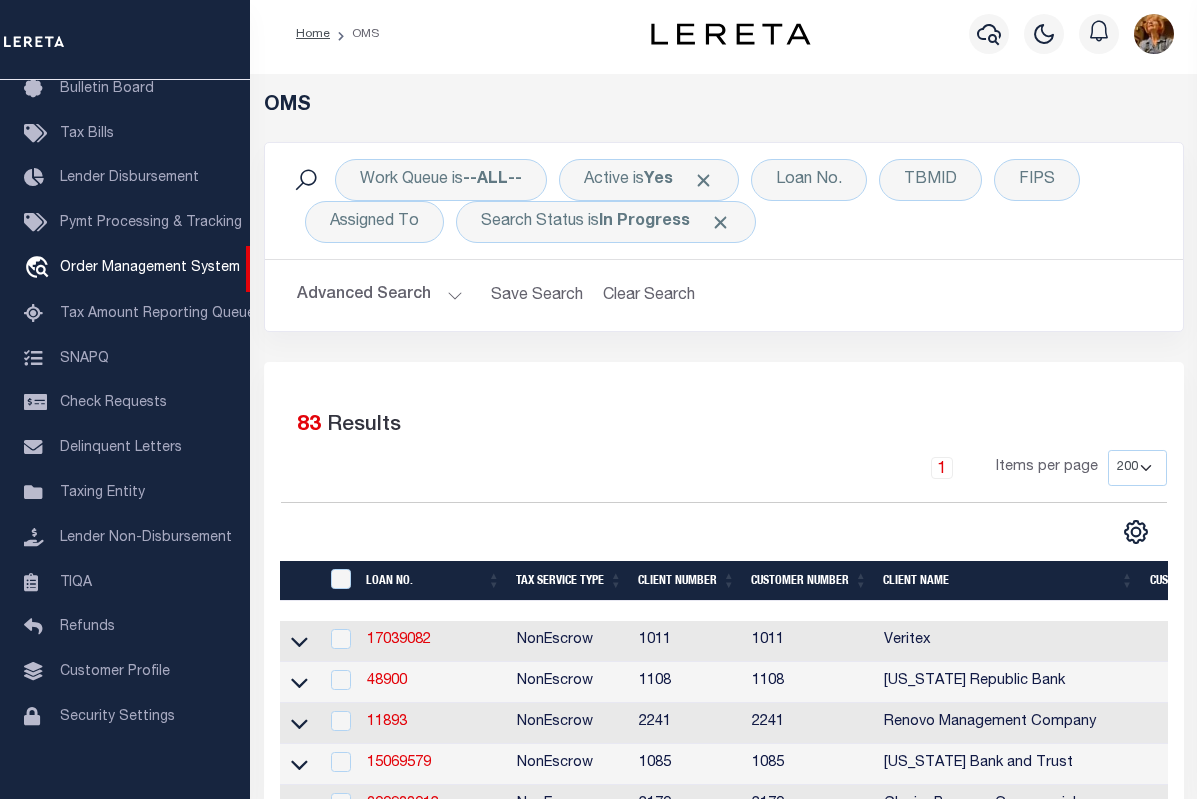 scroll, scrollTop: 0, scrollLeft: 0, axis: both 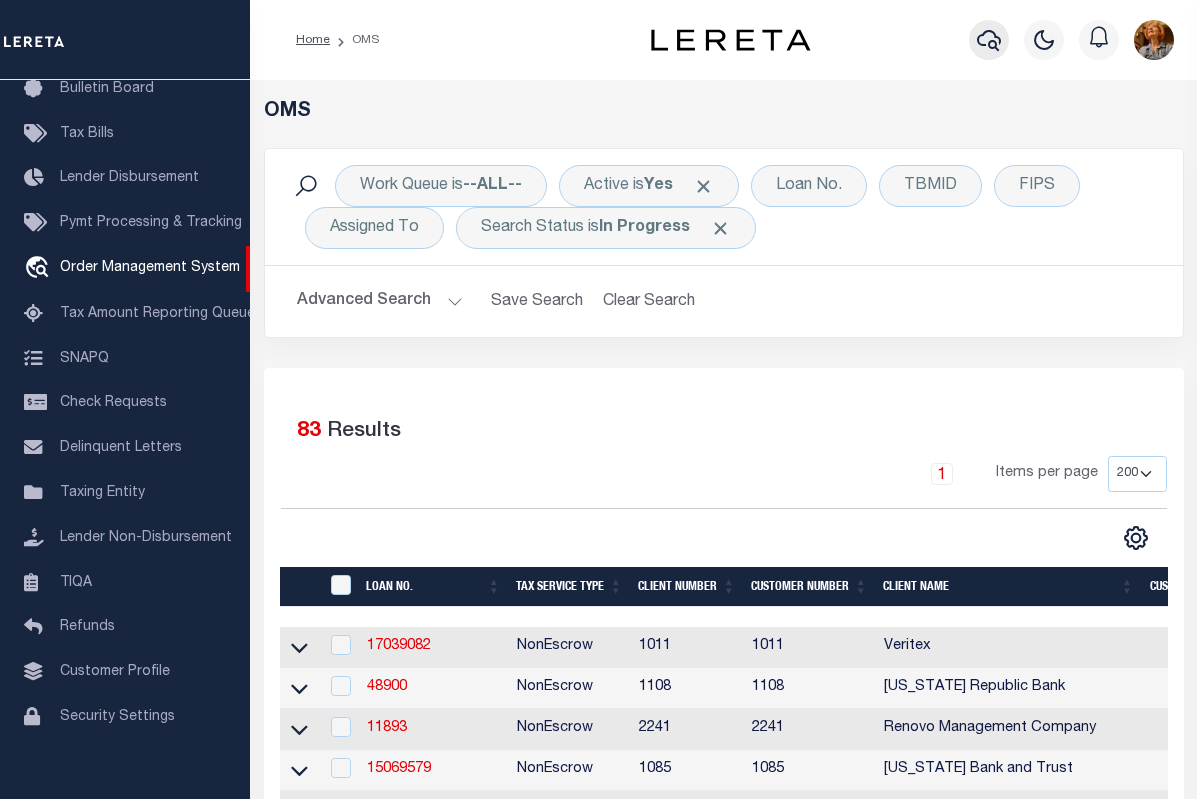 click 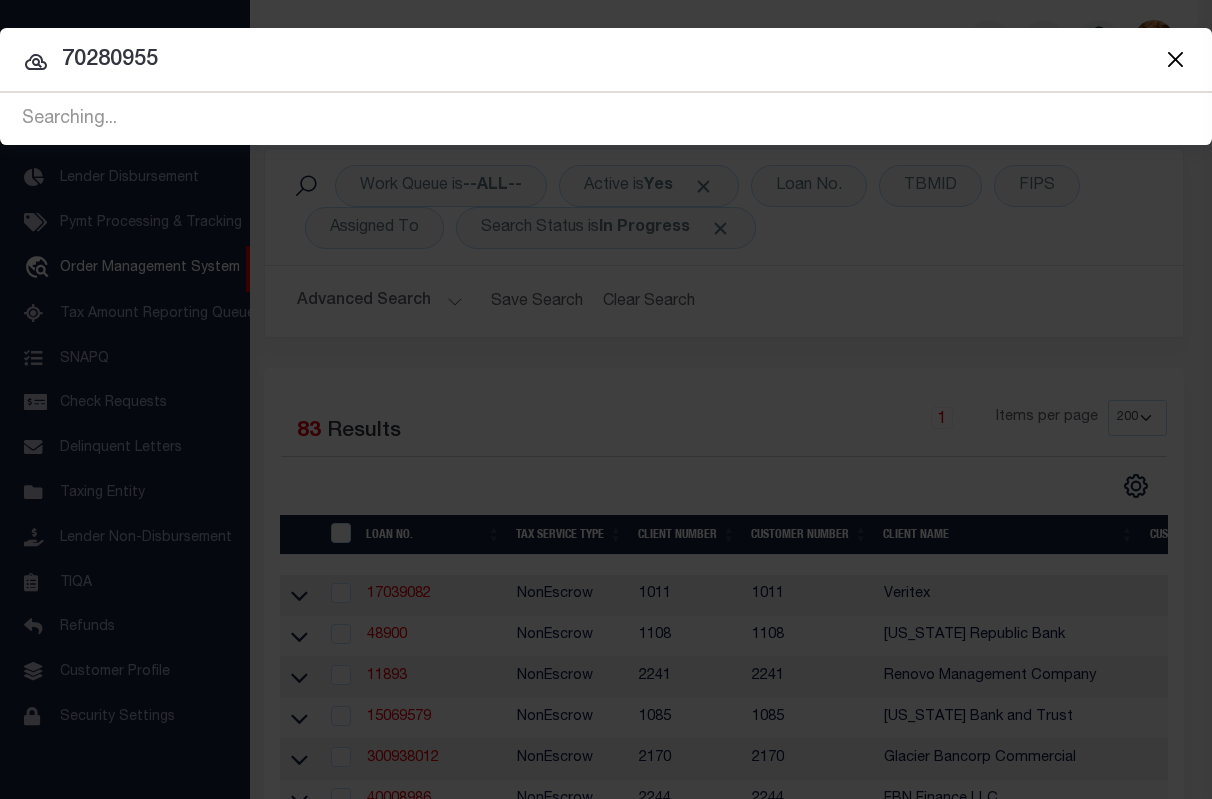 type on "70280955" 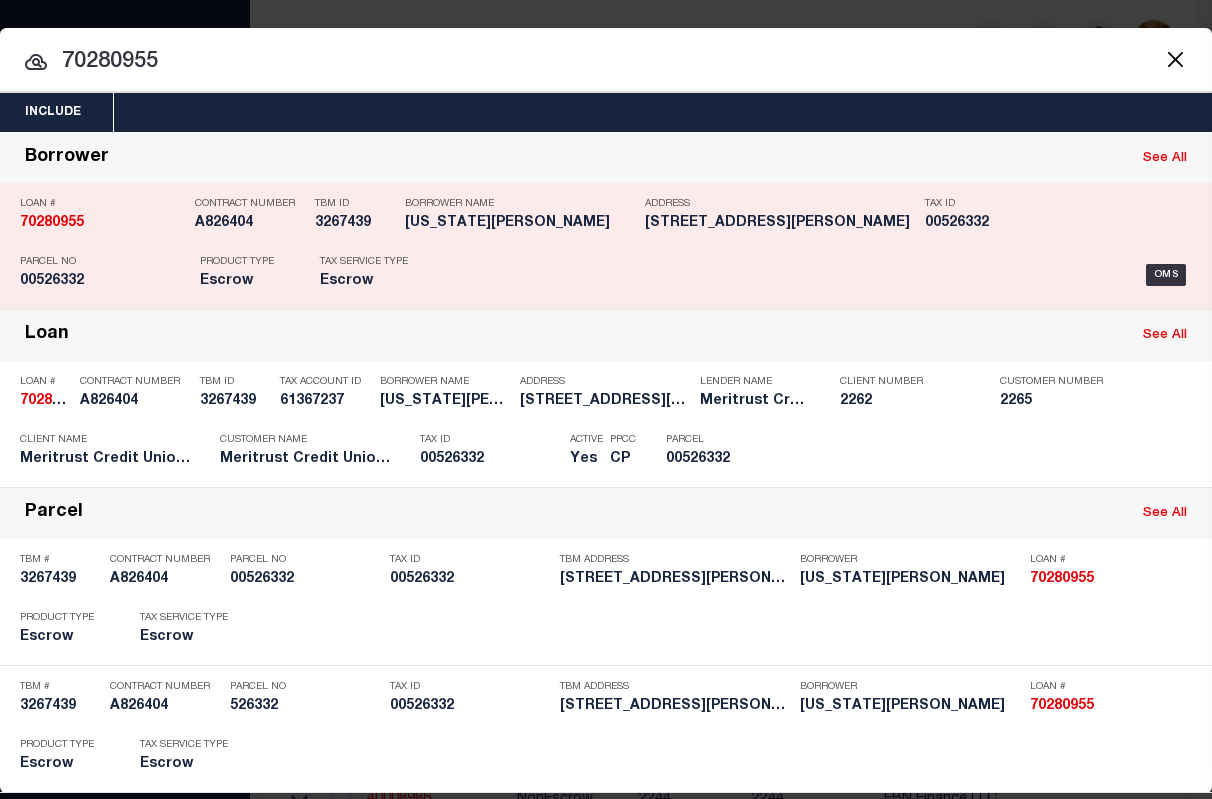 click on "70280955" 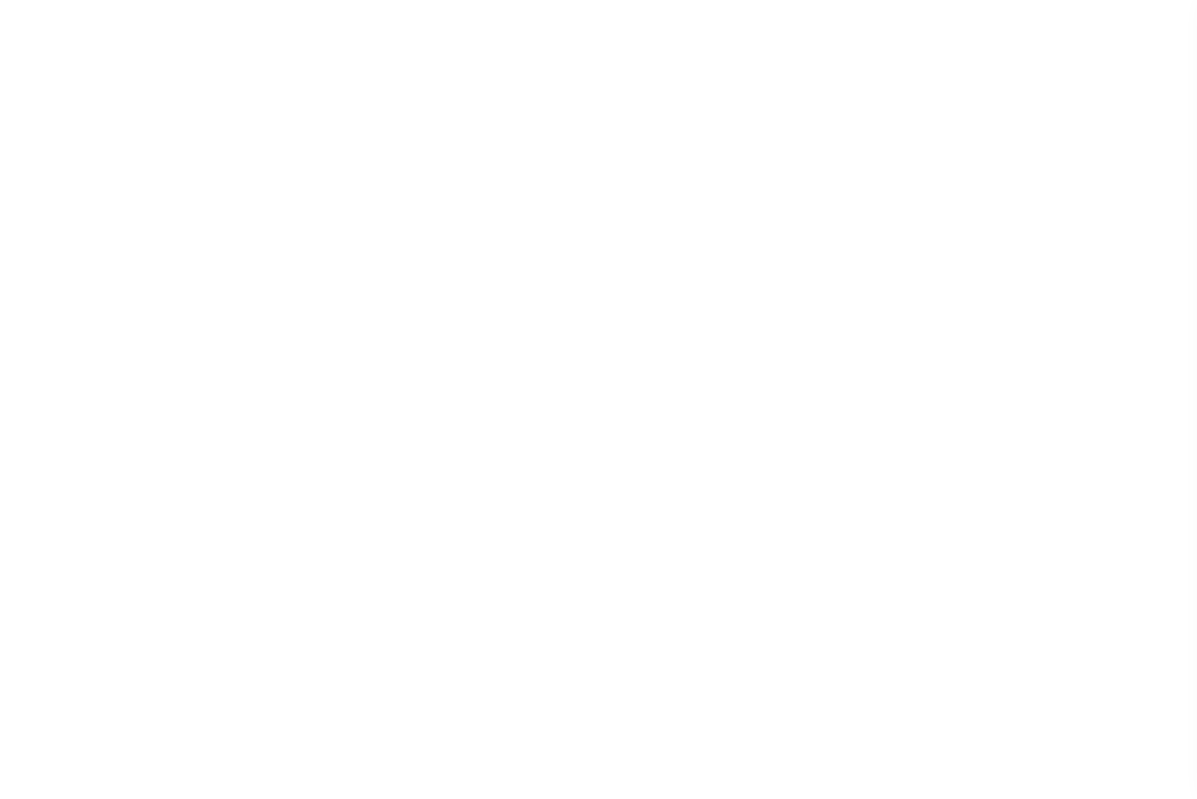 select on "Escrow" 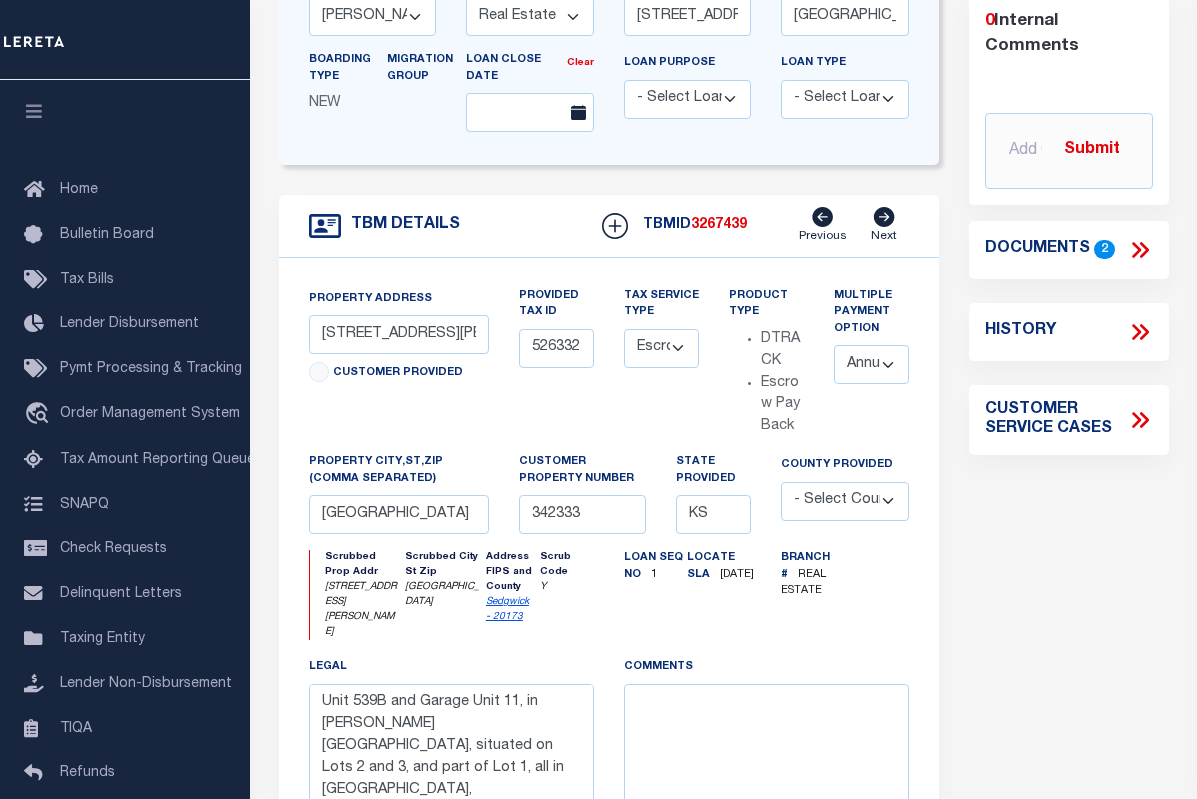 scroll, scrollTop: 500, scrollLeft: 0, axis: vertical 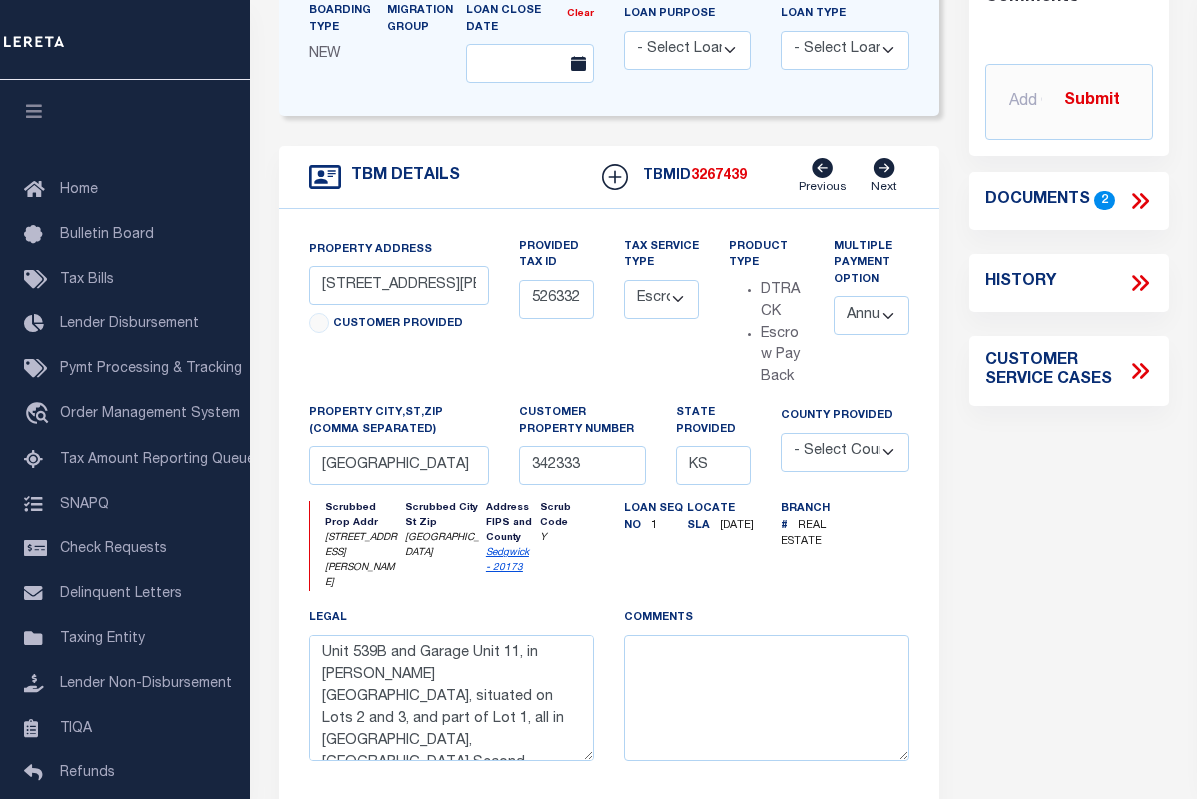 click 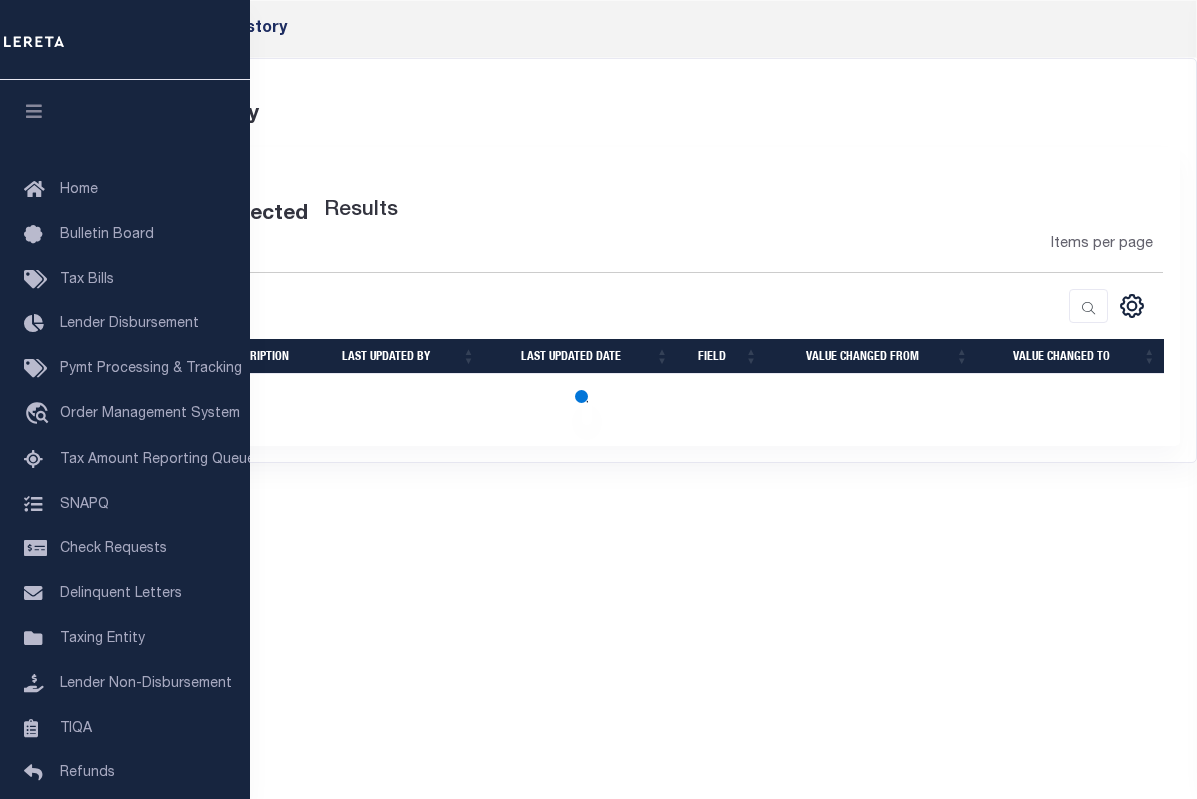 select on "100" 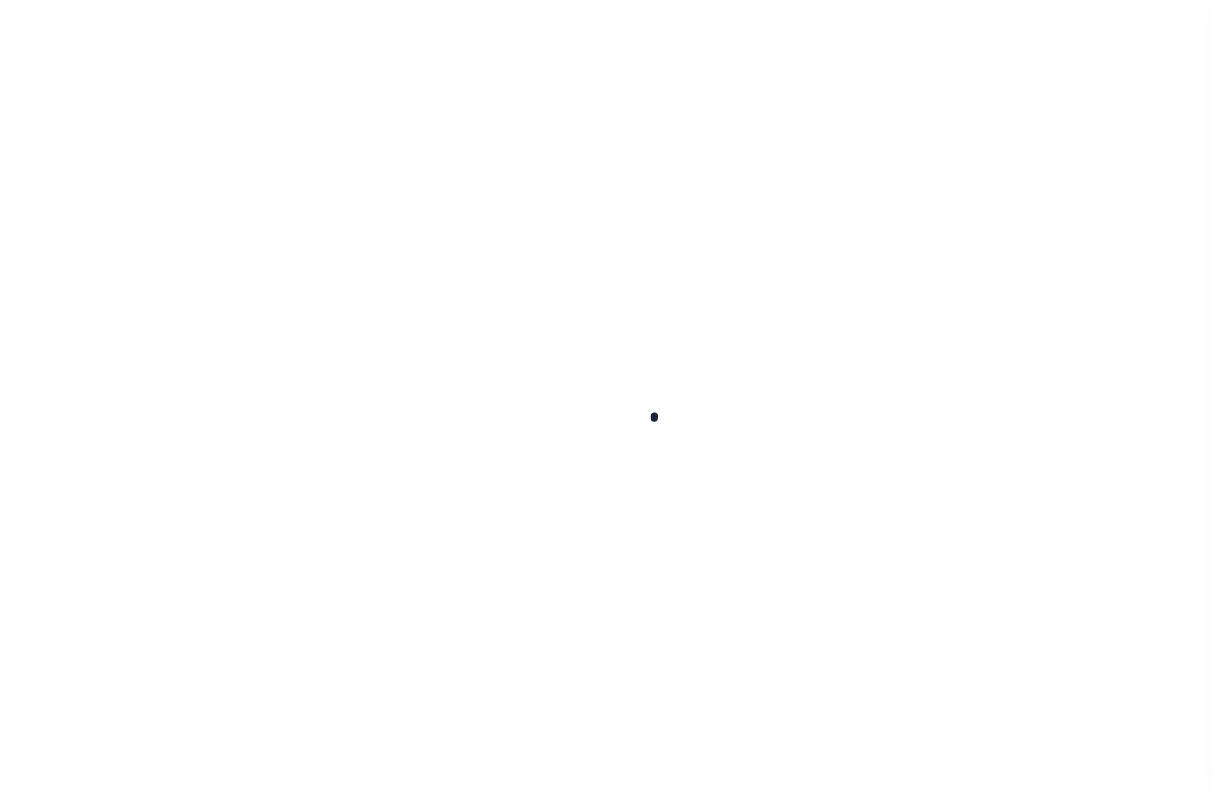 scroll, scrollTop: 0, scrollLeft: 0, axis: both 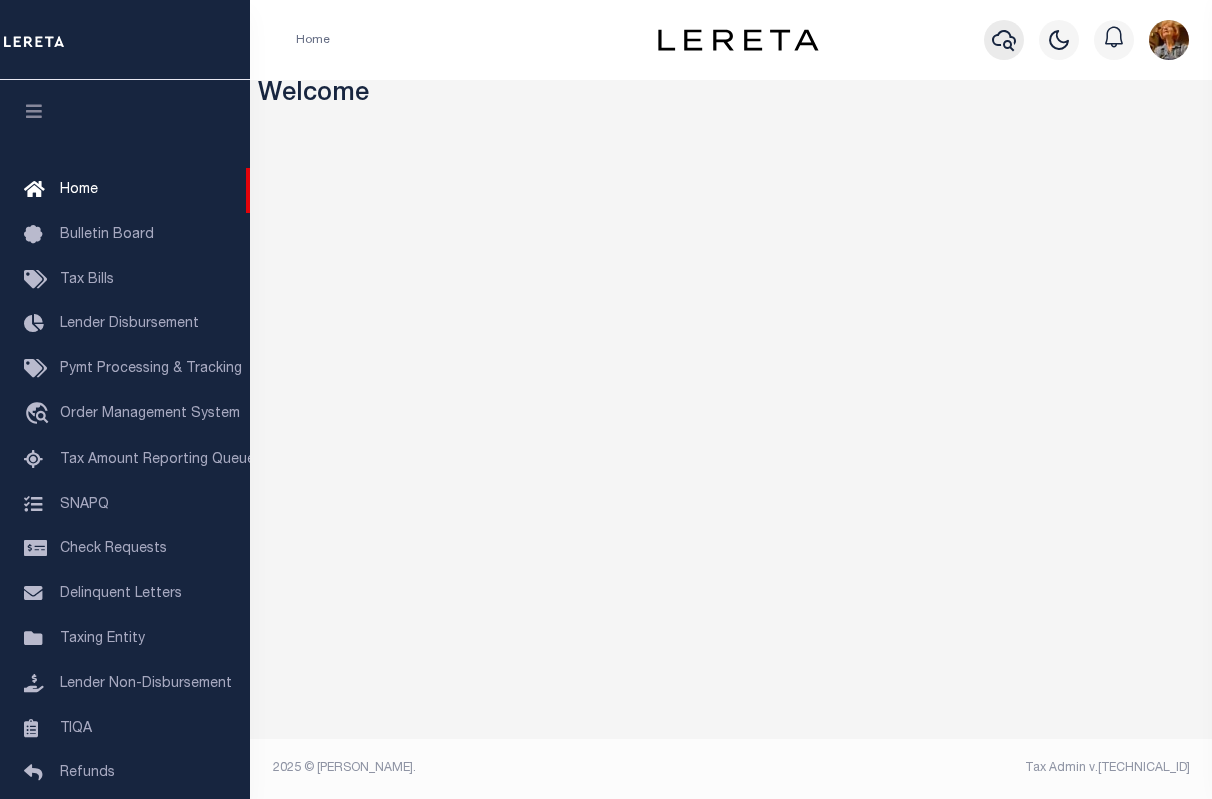 click 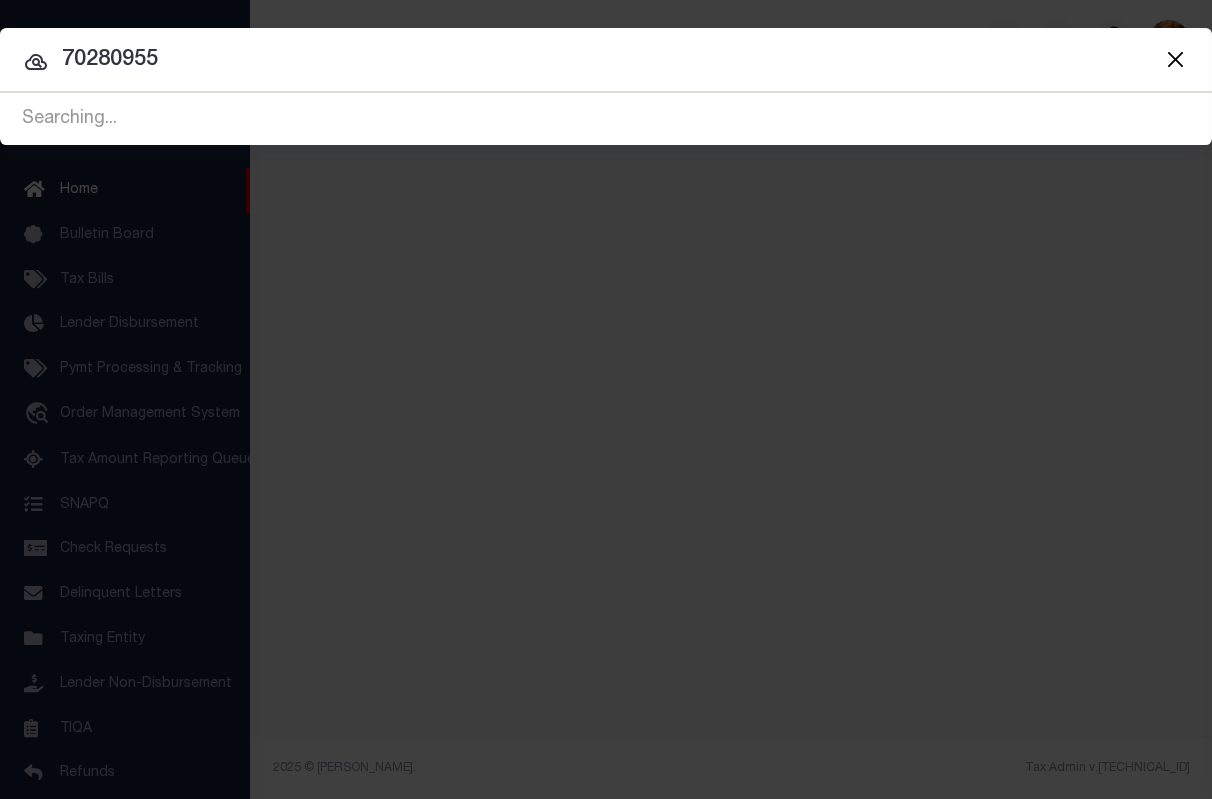 type on "70280955" 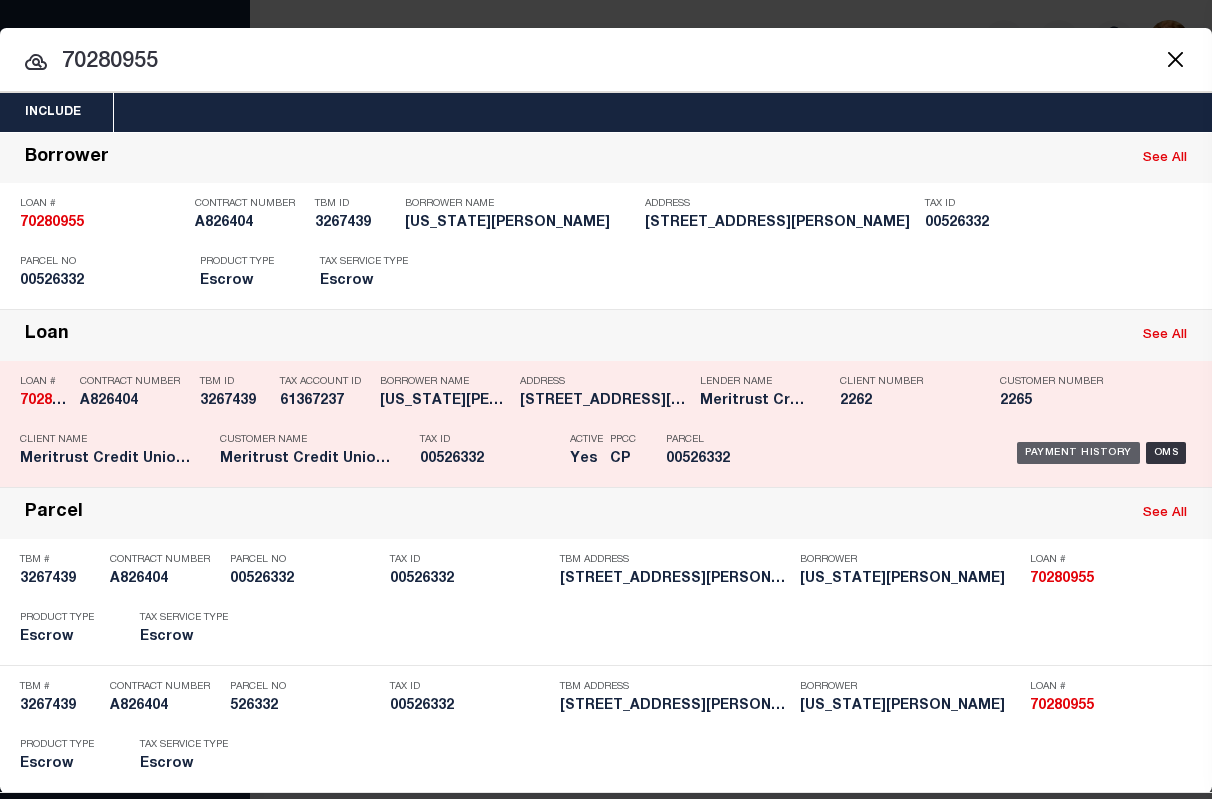click on "Payment History" at bounding box center (1078, 453) 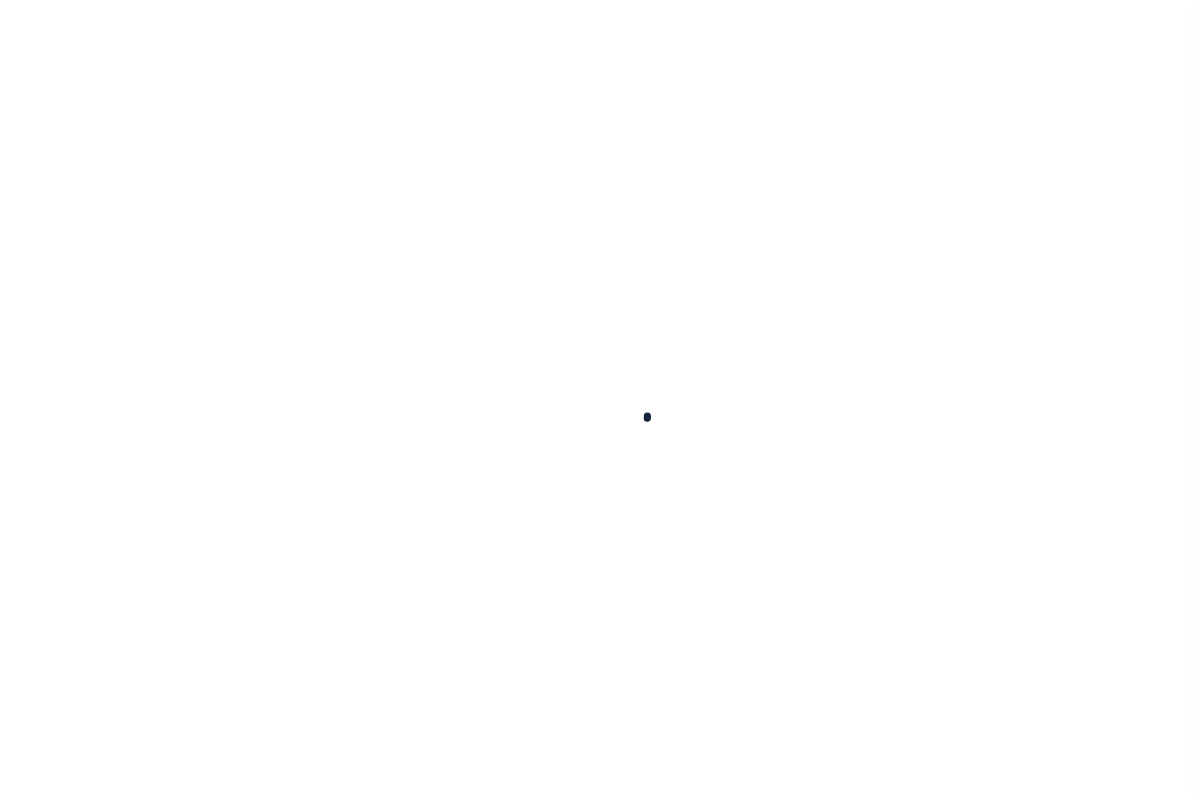 scroll, scrollTop: 0, scrollLeft: 0, axis: both 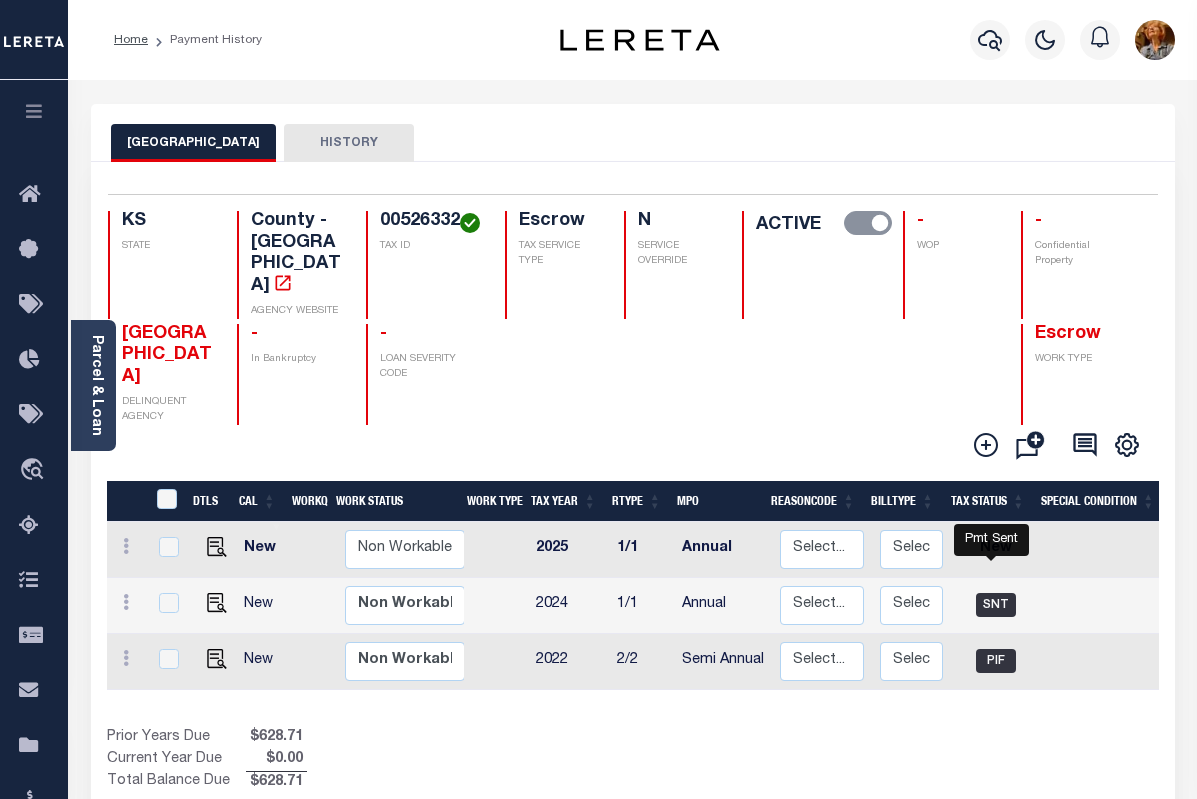 click on "SNT" at bounding box center [996, 605] 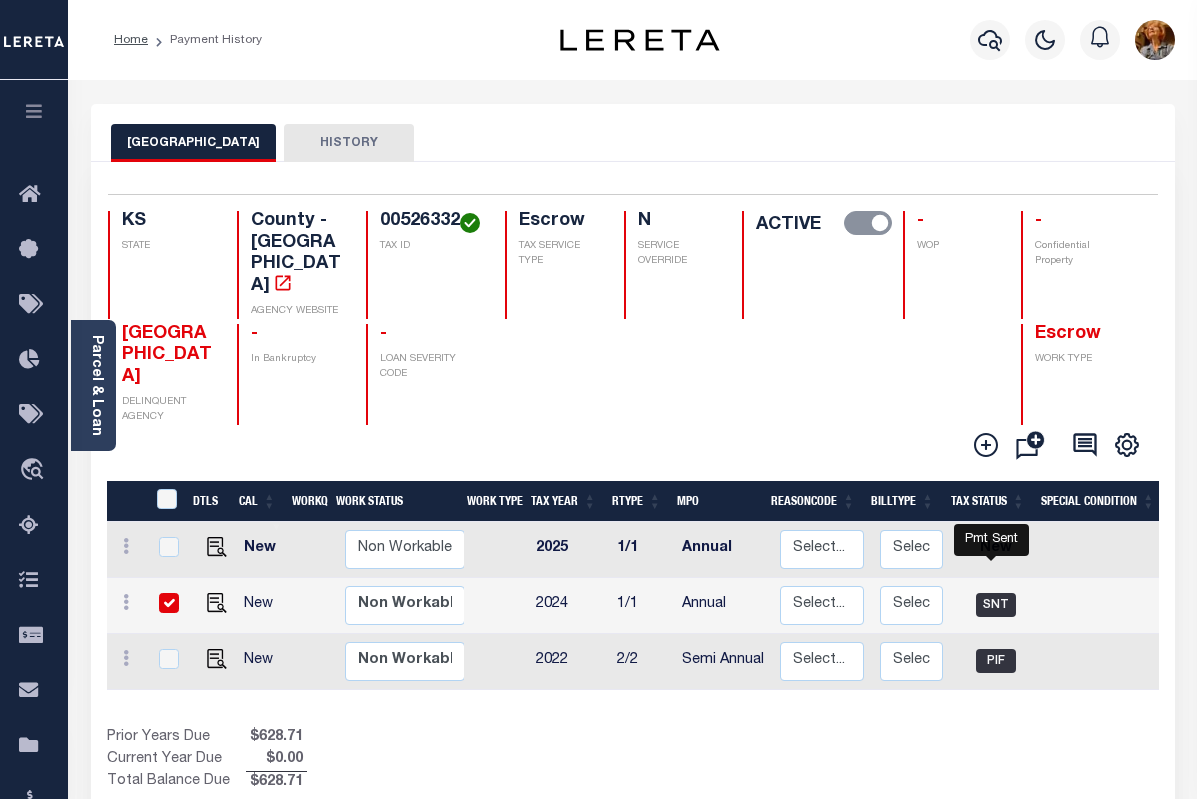 checkbox on "true" 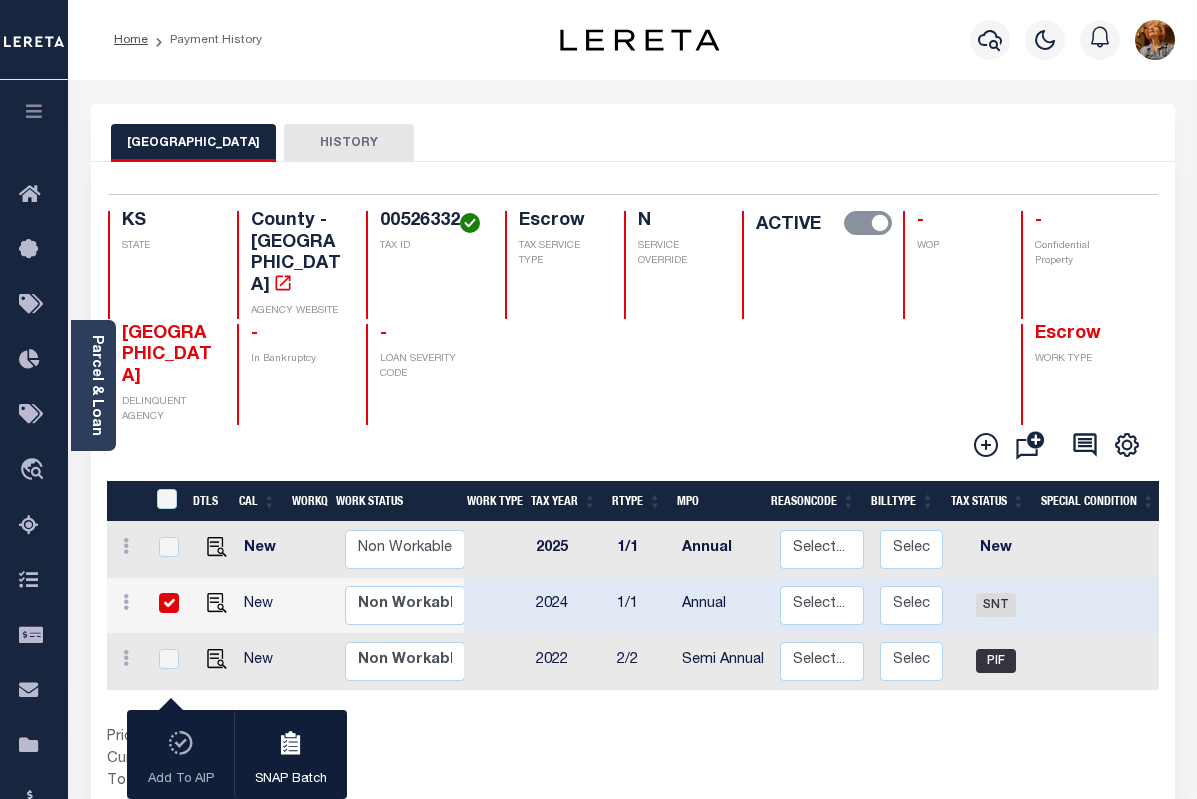 click at bounding box center (169, 603) 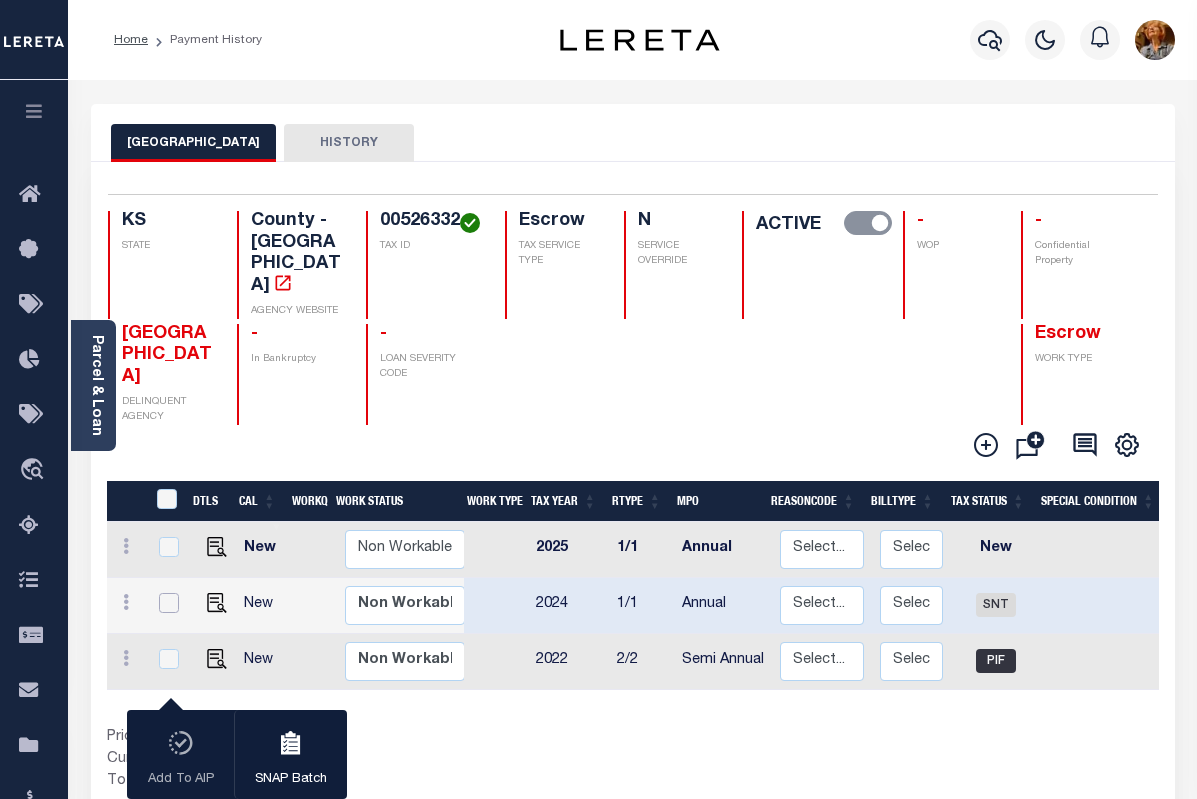 checkbox on "false" 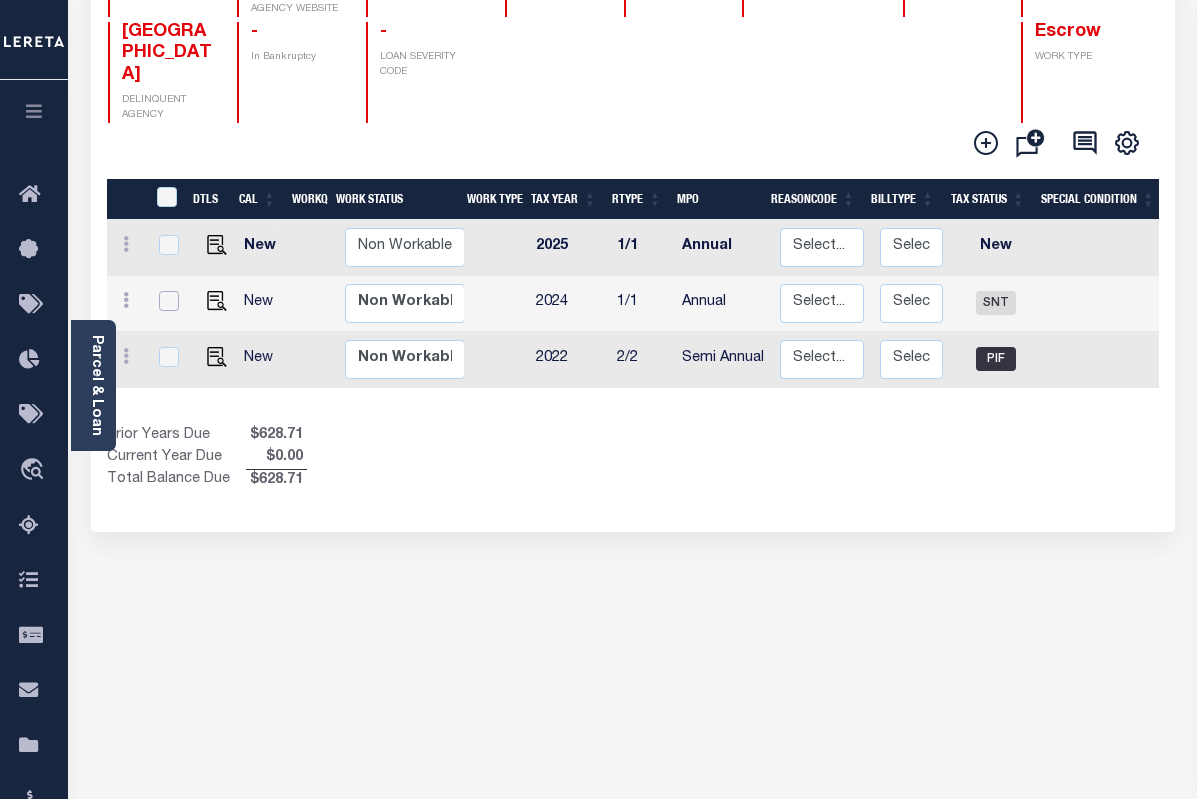 scroll, scrollTop: 0, scrollLeft: 0, axis: both 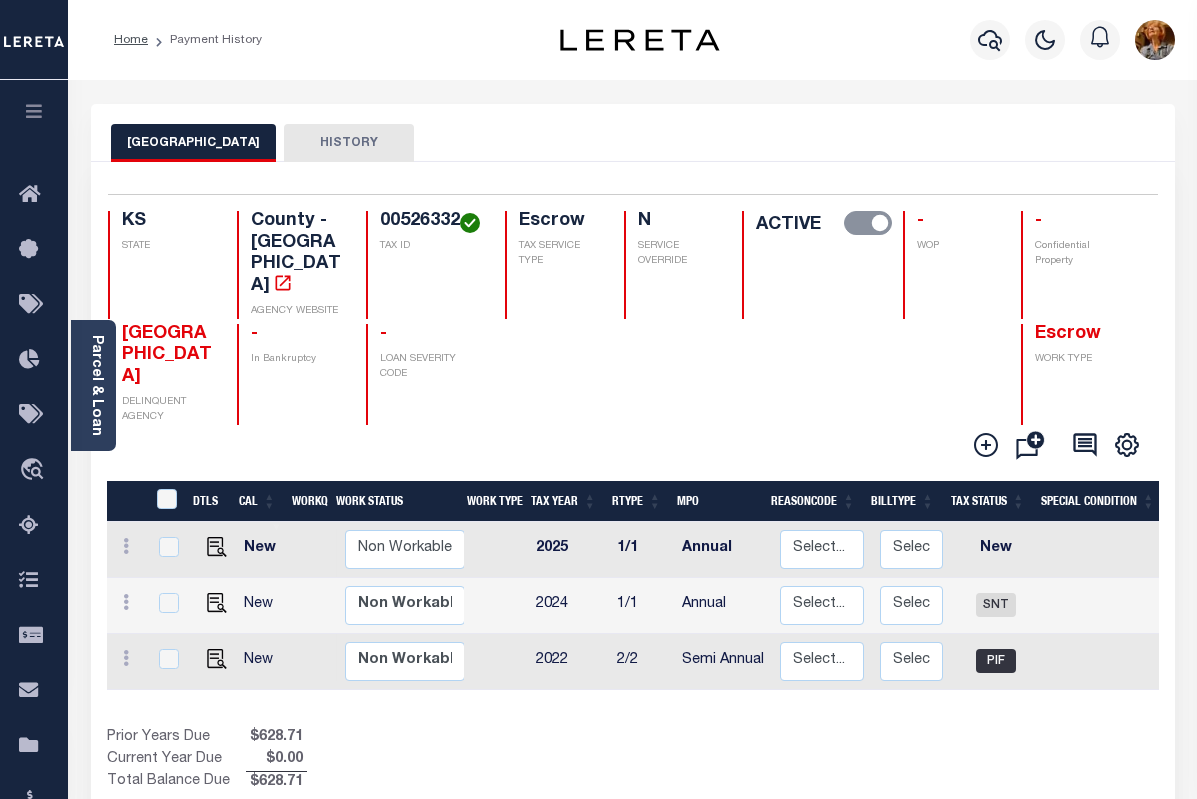 click on "Prior Years Due
$628.71
Current Year Due
$0.00
Total Balance Due
$628.71" at bounding box center (370, 760) 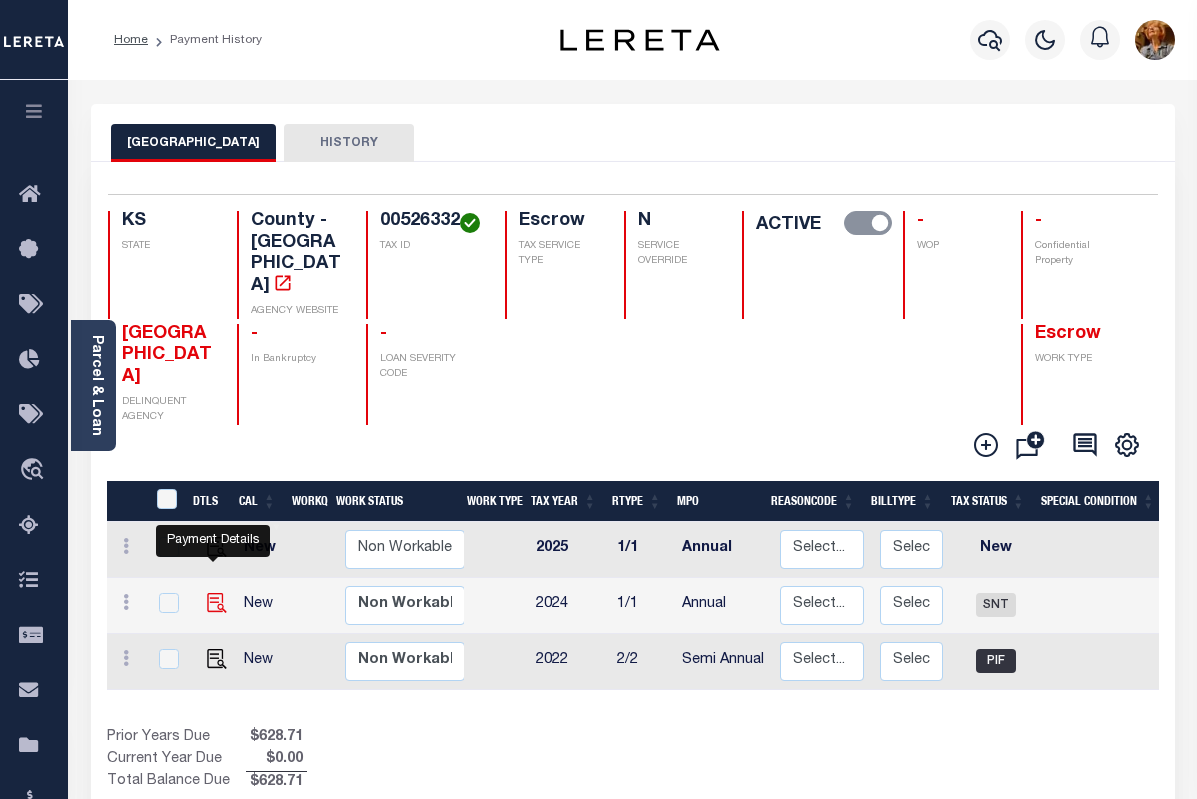 click at bounding box center (217, 603) 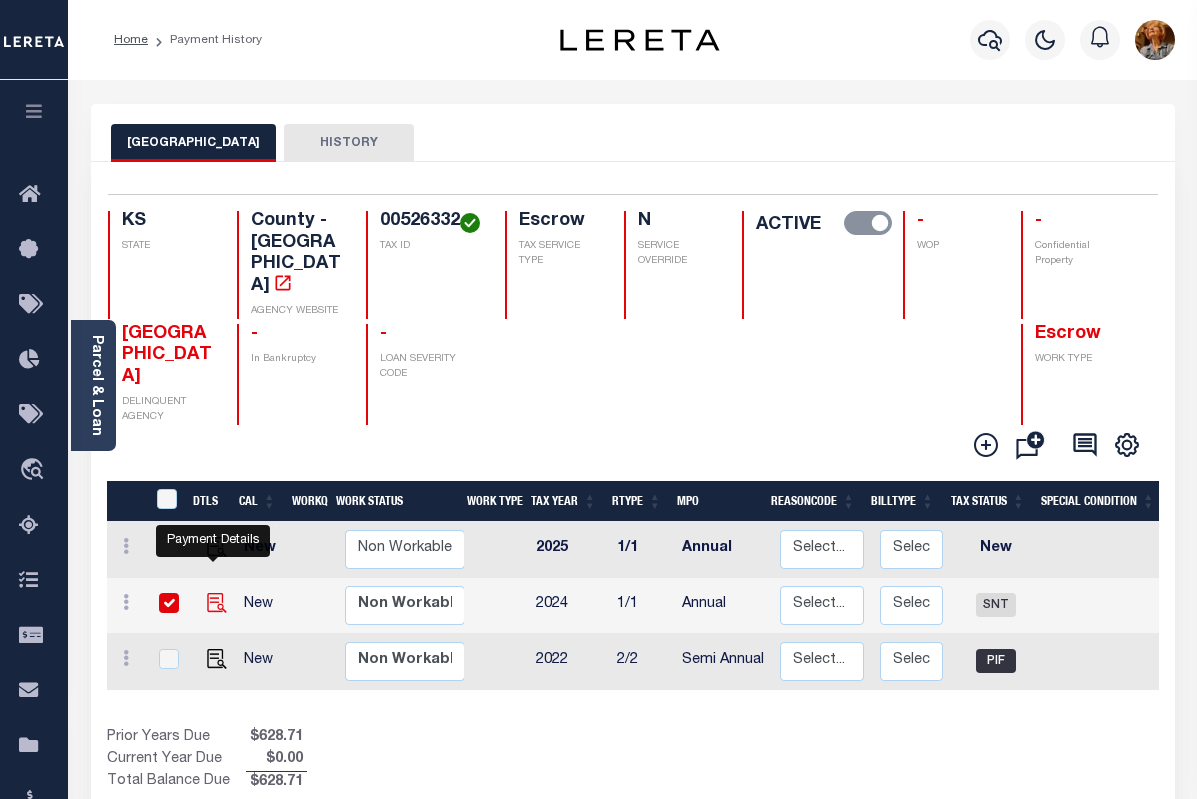 checkbox on "true" 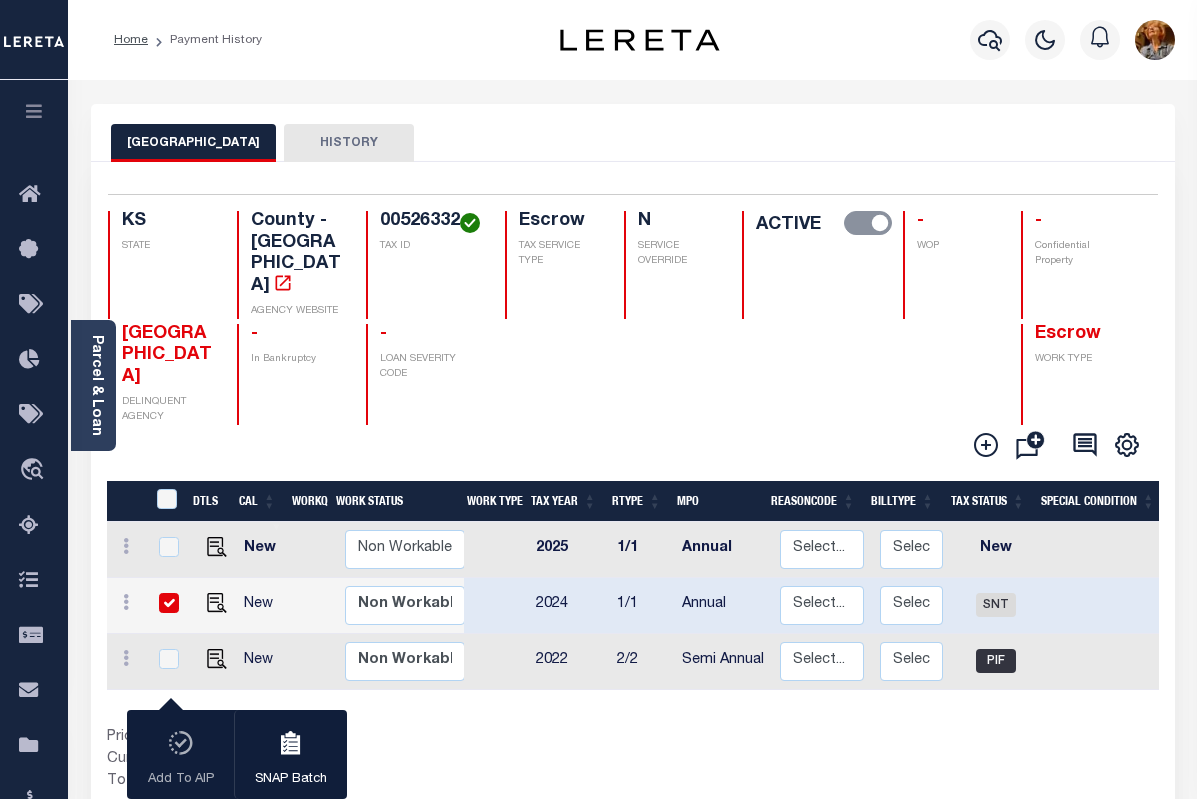 click at bounding box center [169, 603] 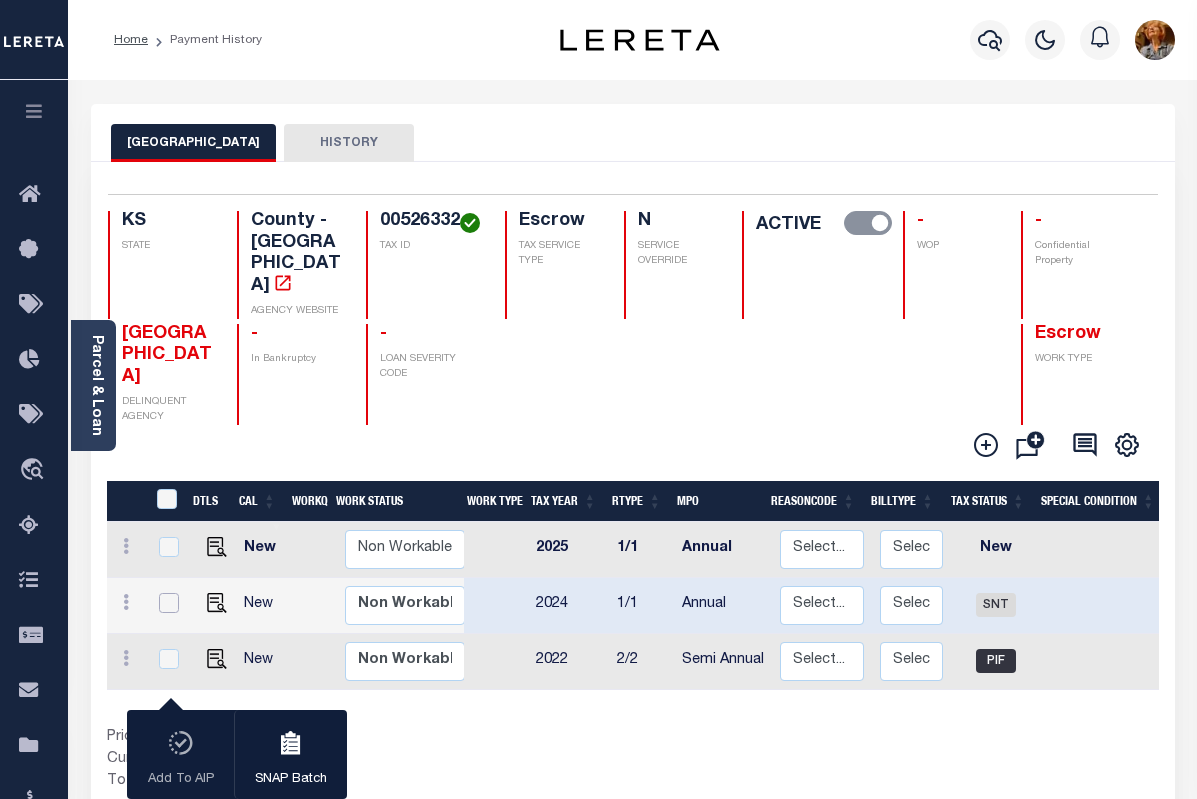 checkbox on "false" 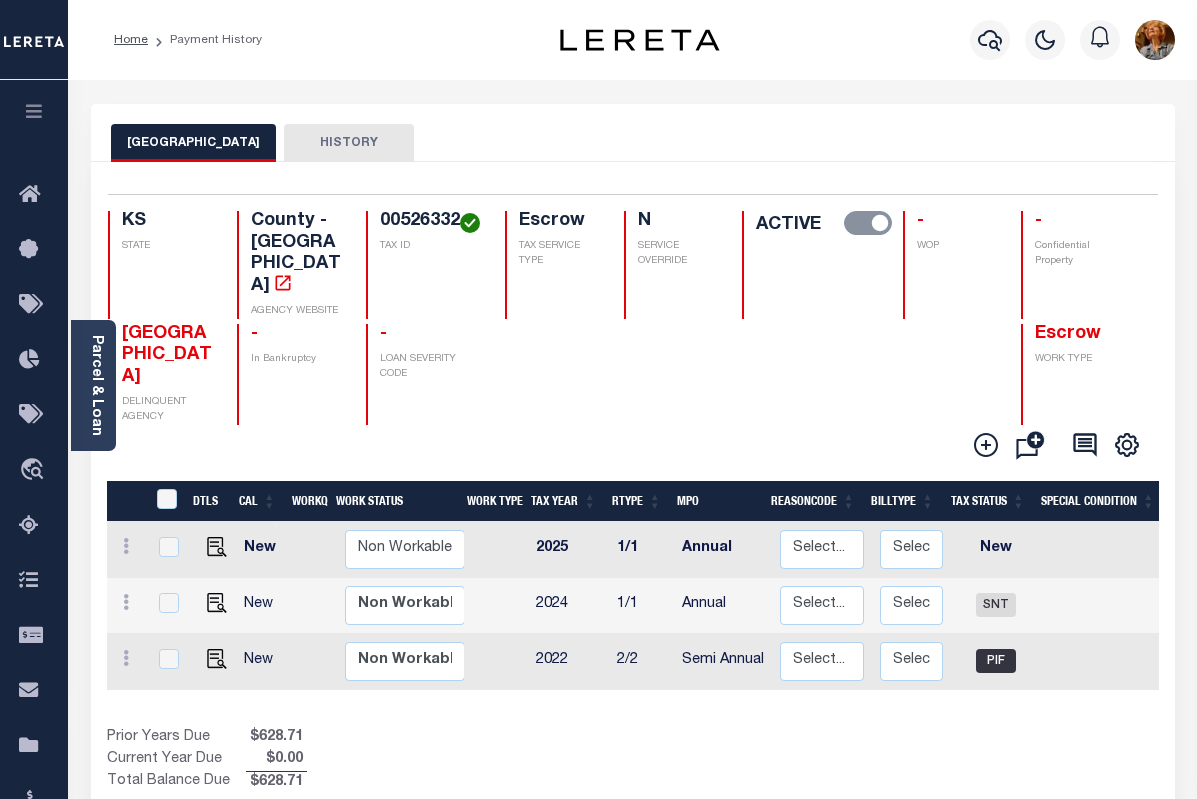 click at bounding box center [671, 374] 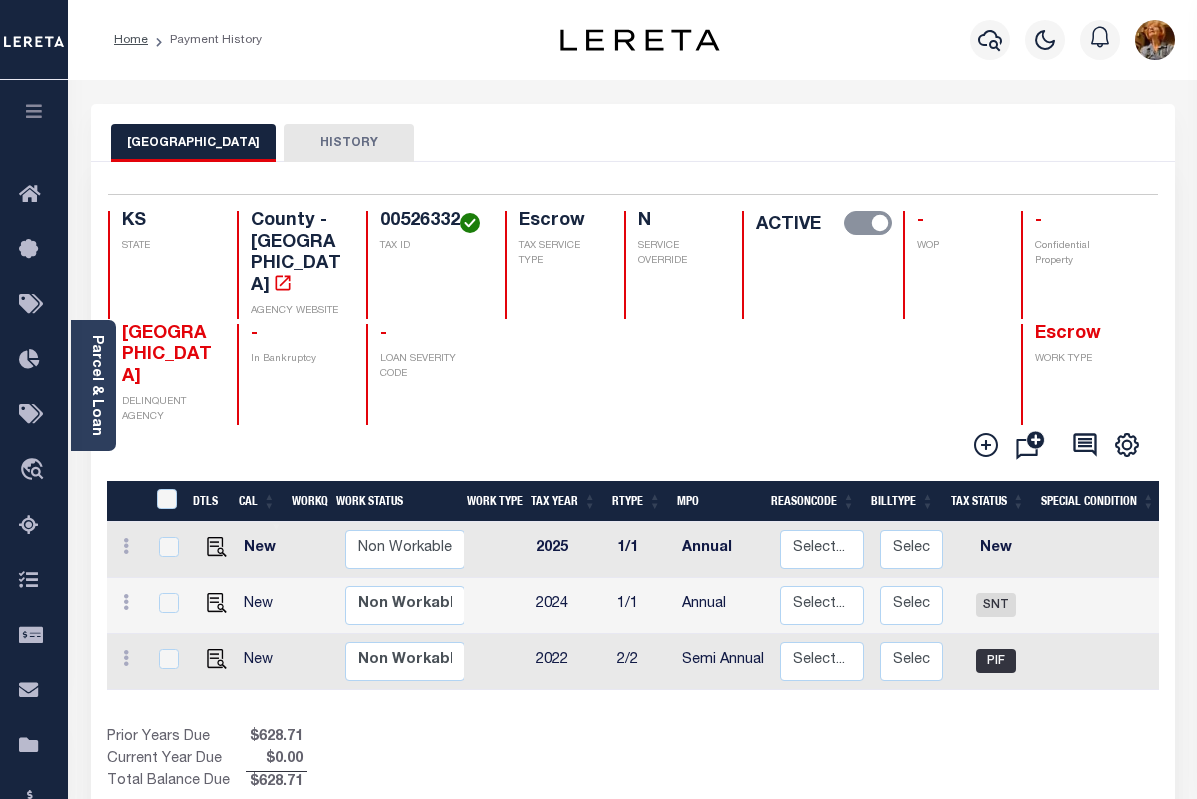 click on "KS" at bounding box center [167, 222] 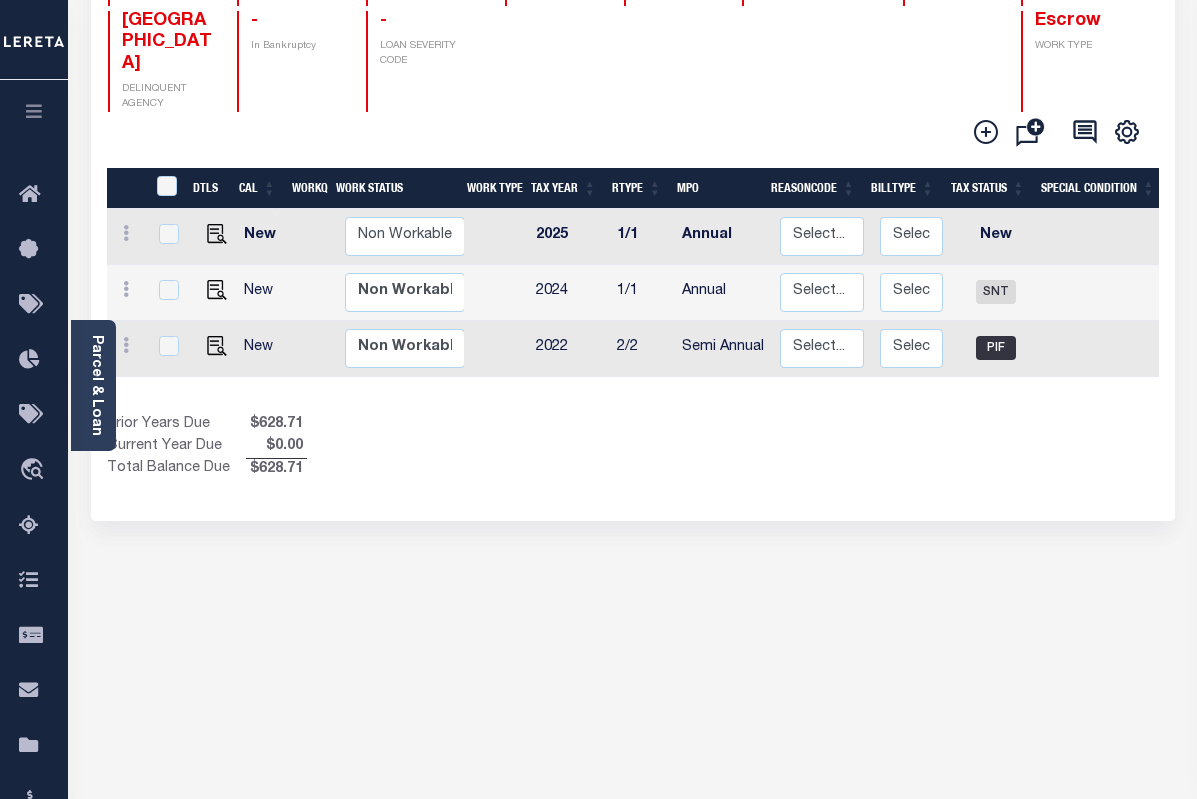 scroll, scrollTop: 0, scrollLeft: 0, axis: both 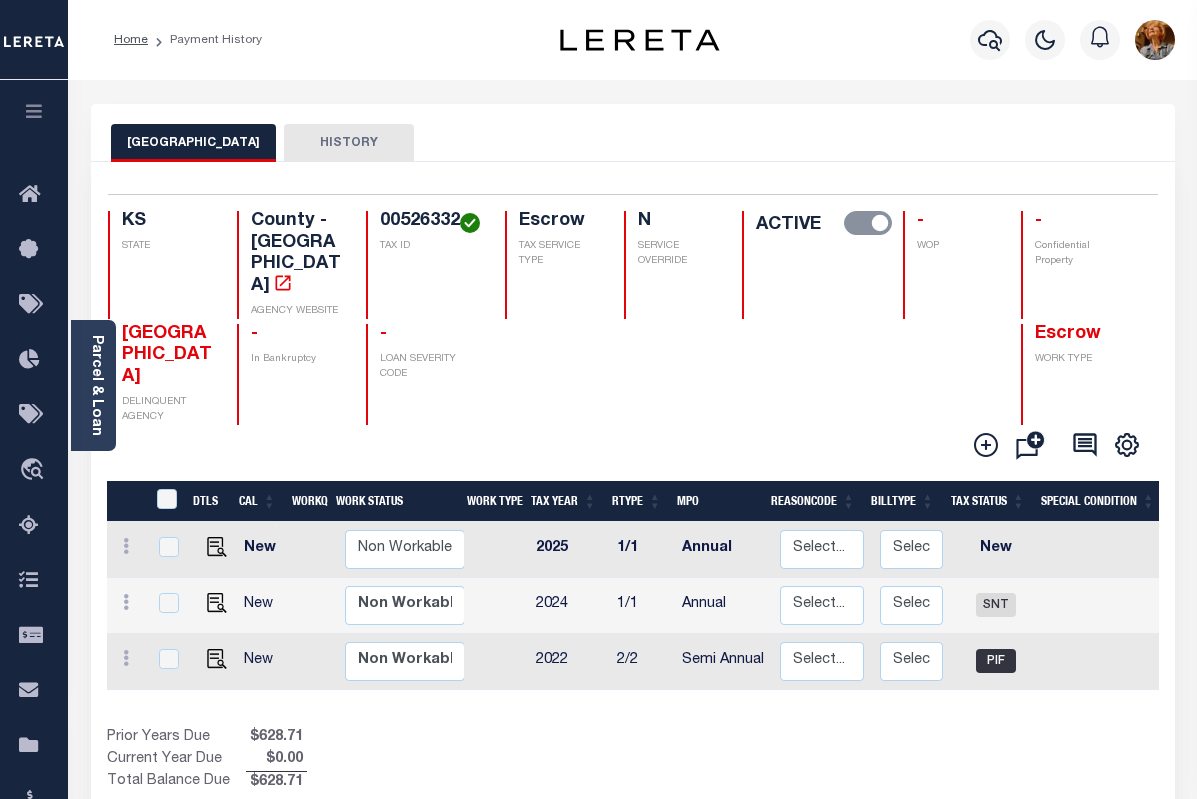 click on "HISTORY" at bounding box center [349, 143] 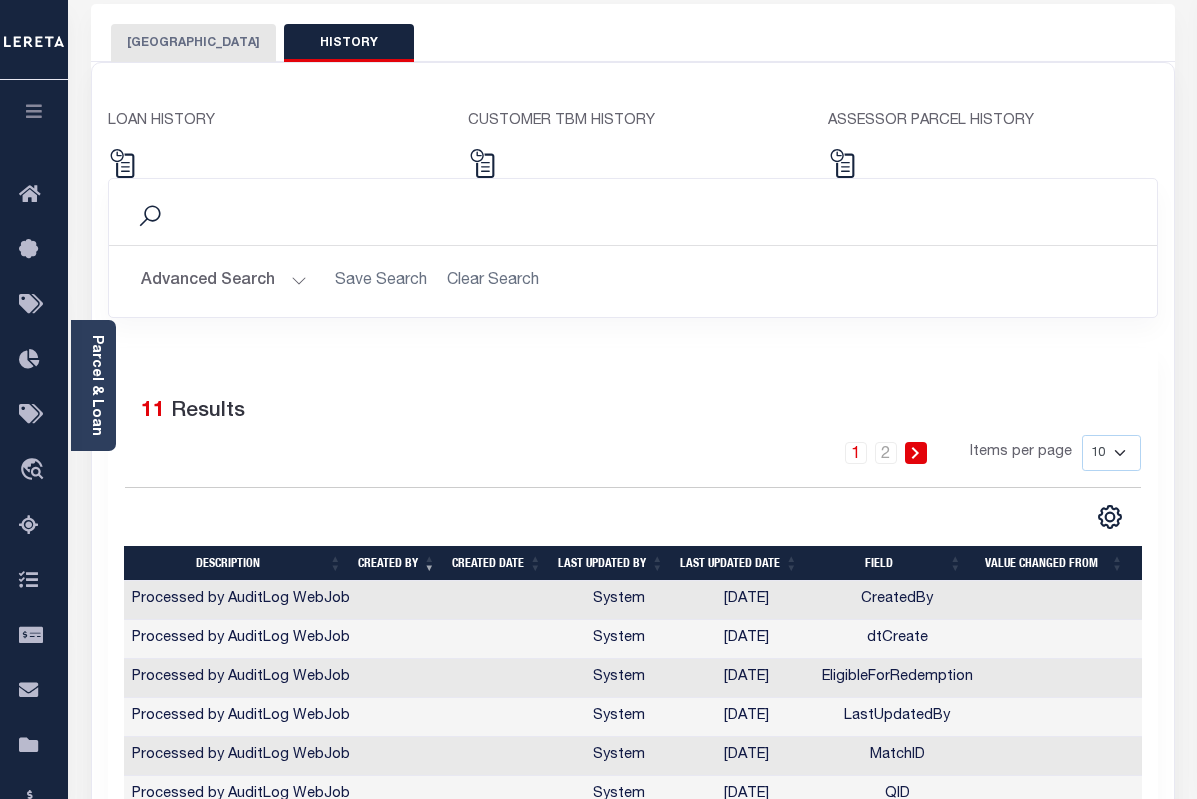 scroll, scrollTop: 0, scrollLeft: 0, axis: both 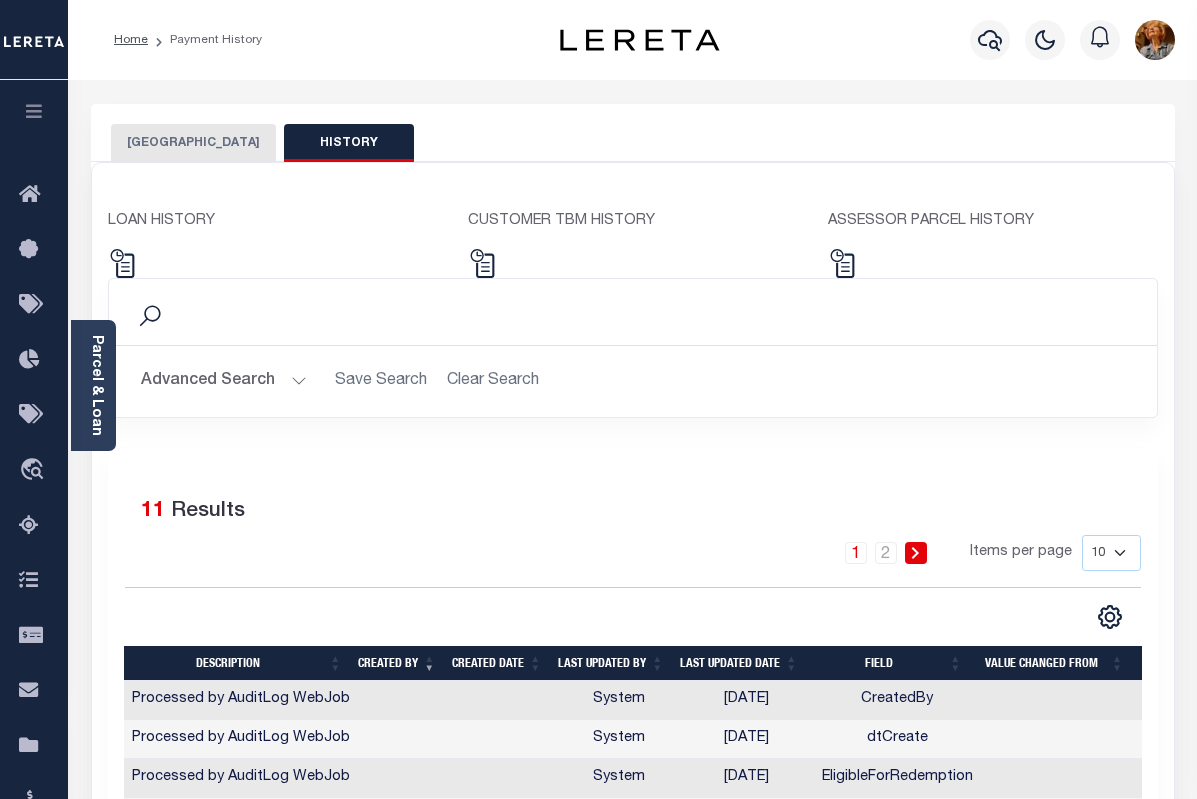 click on "SEDGWICK COUNTY" at bounding box center [193, 143] 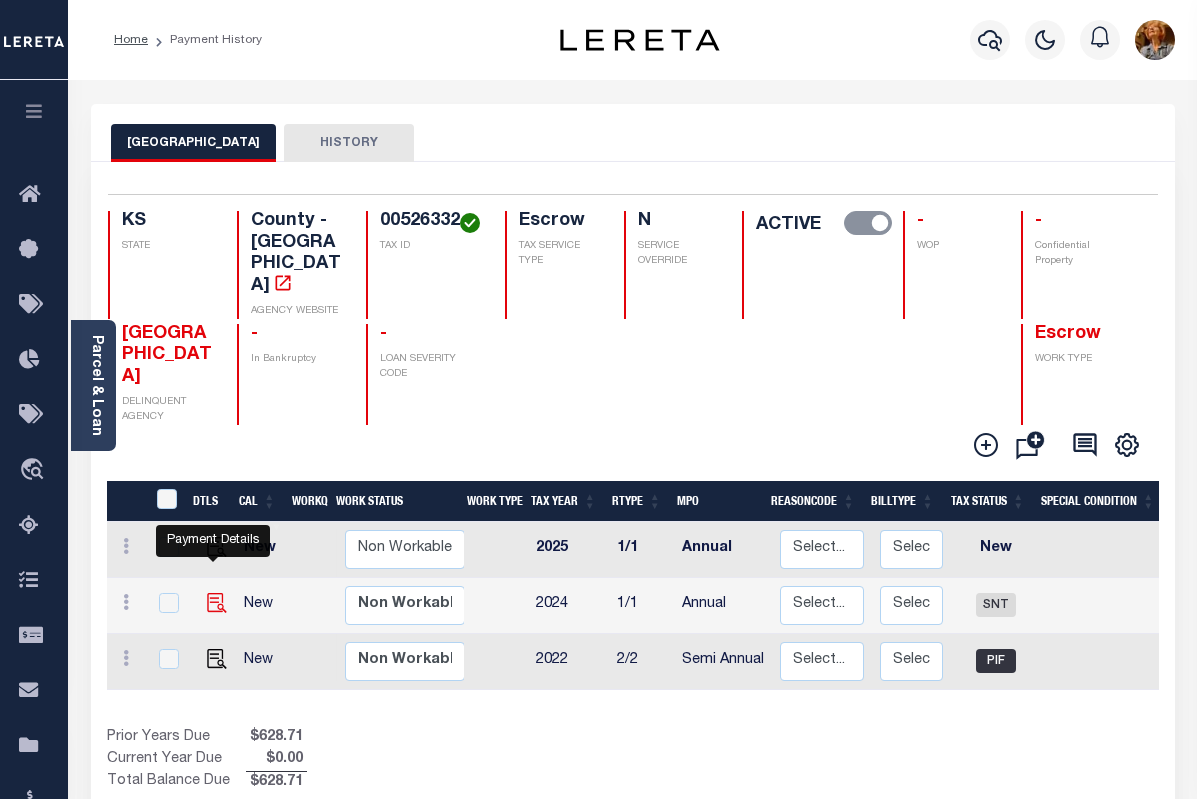 click at bounding box center (217, 603) 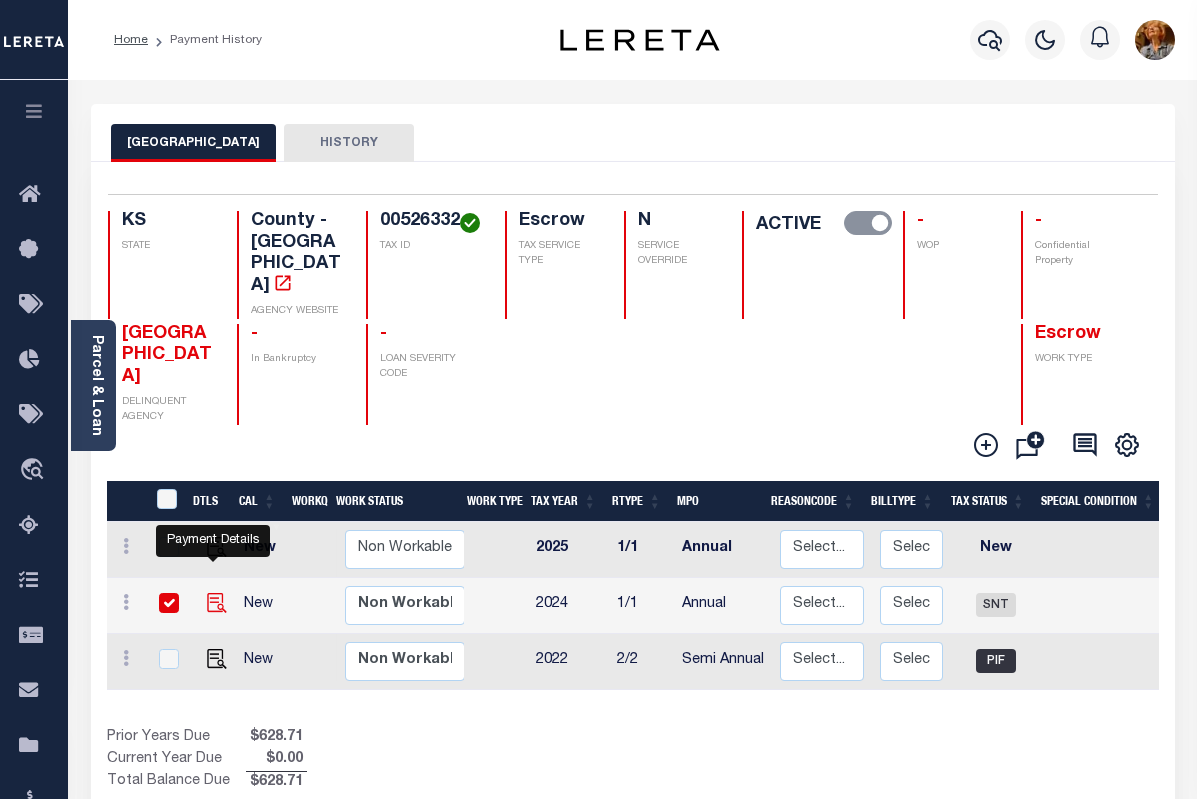 checkbox on "true" 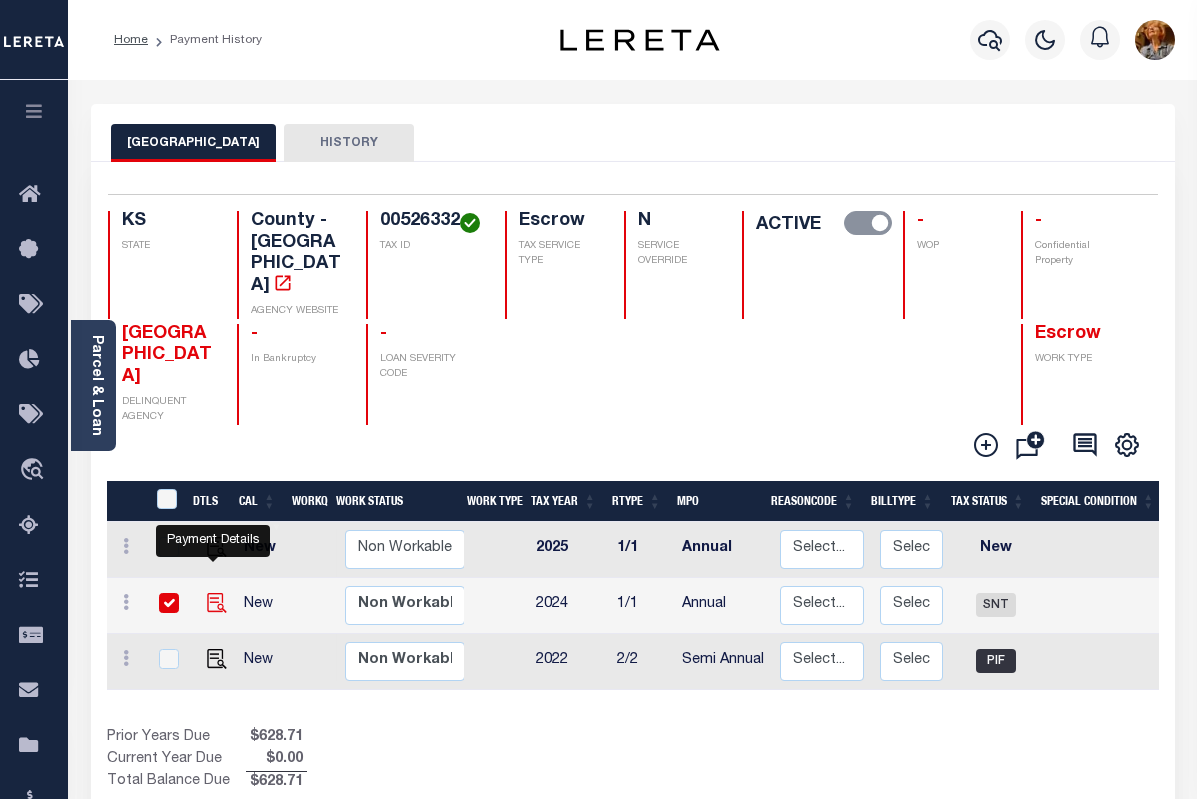 checkbox on "true" 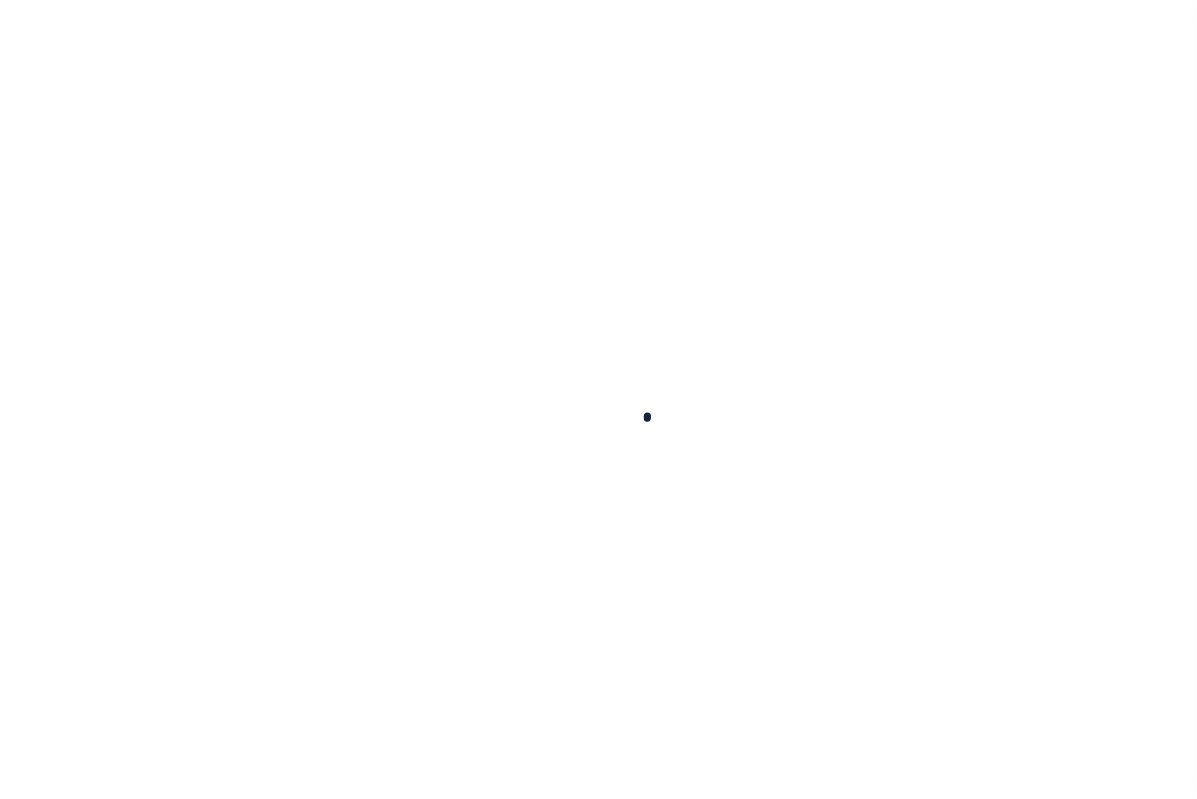 scroll, scrollTop: 0, scrollLeft: 0, axis: both 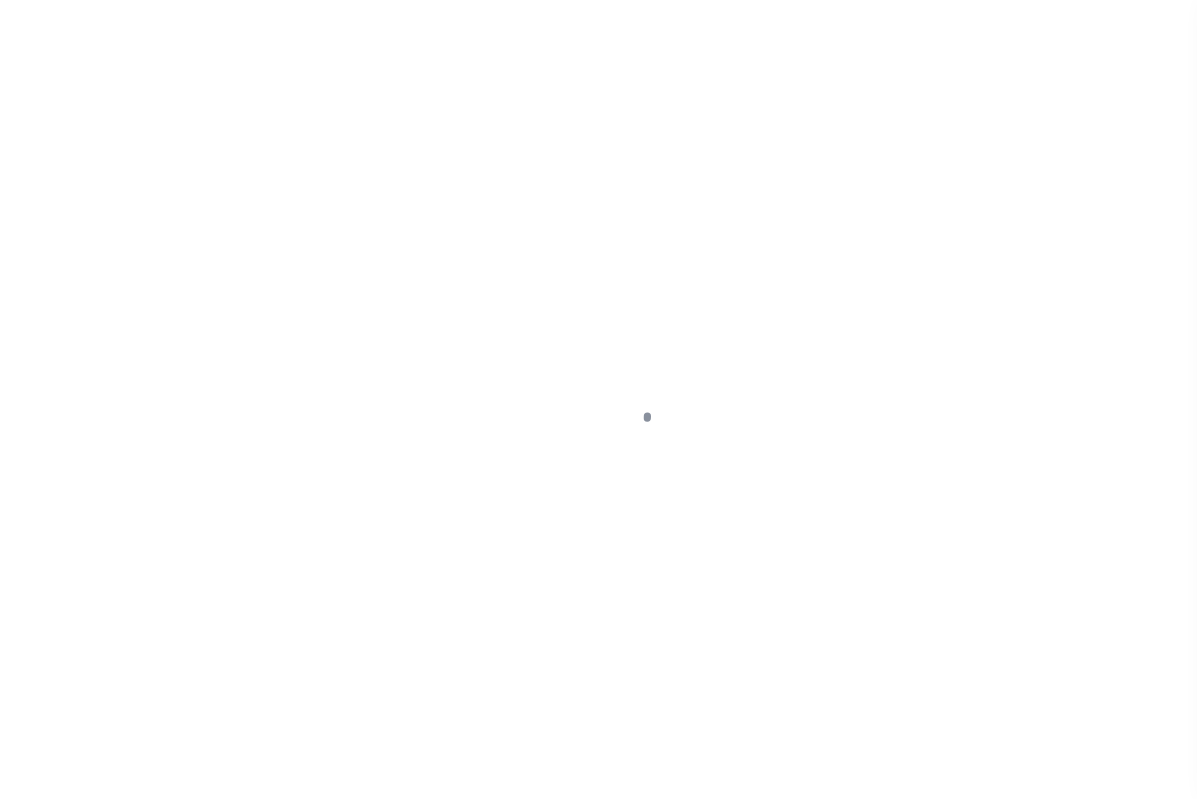 select on "SNT" 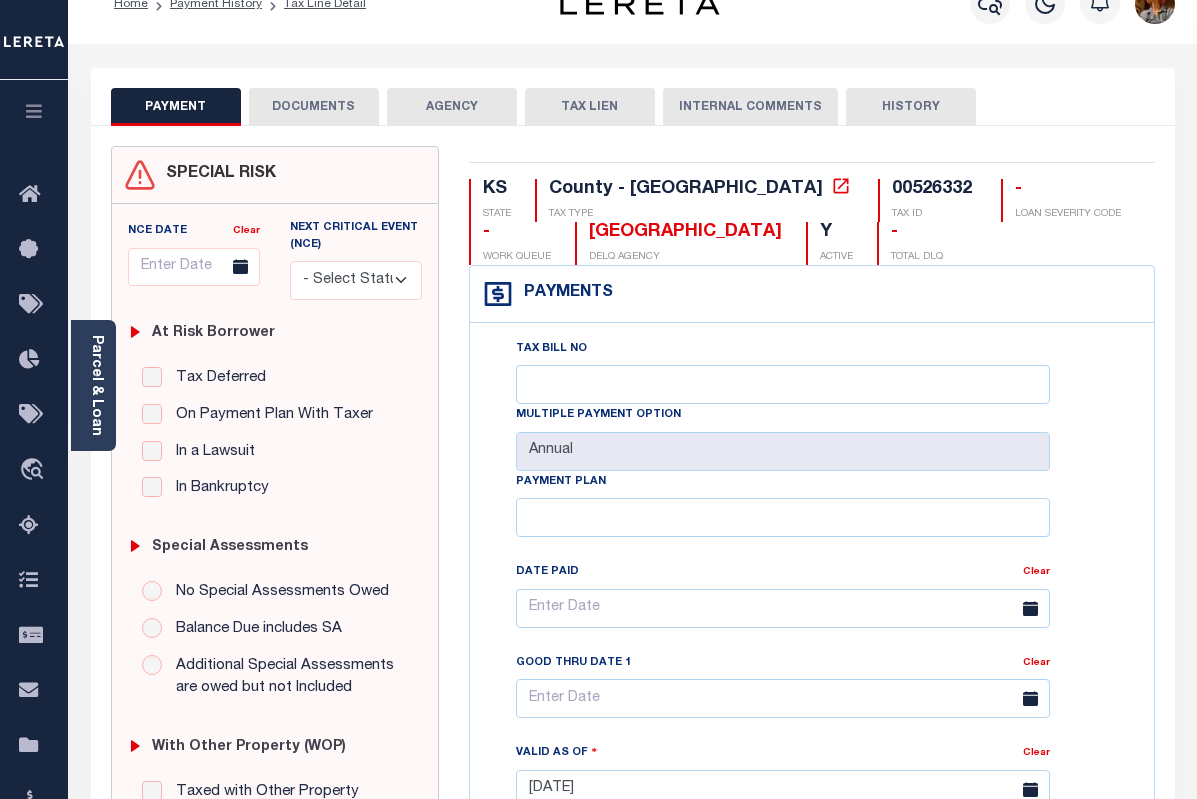 scroll, scrollTop: 0, scrollLeft: 0, axis: both 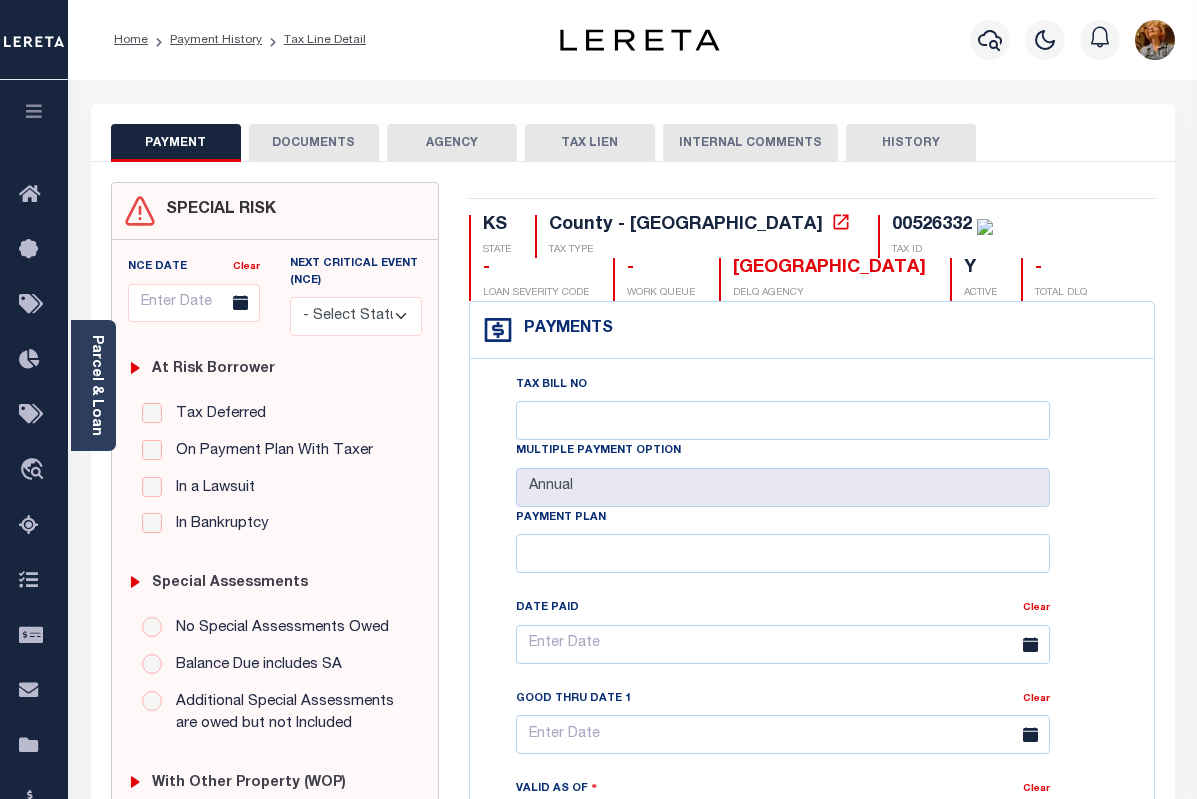 click on "PAYMENT
DOCUMENTS
AGENCY
DELINQUENT PAYEE
TAX LIEN
HISTORY" at bounding box center (633, 142) 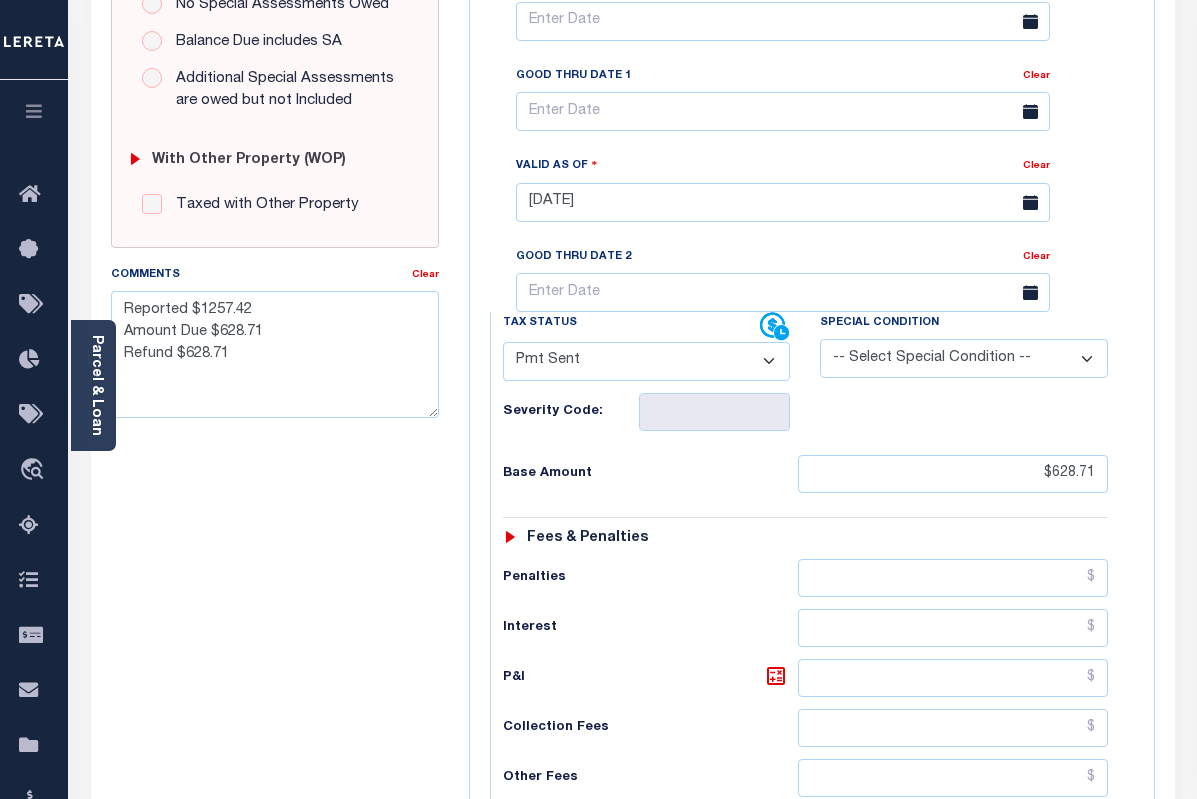 scroll, scrollTop: 575, scrollLeft: 0, axis: vertical 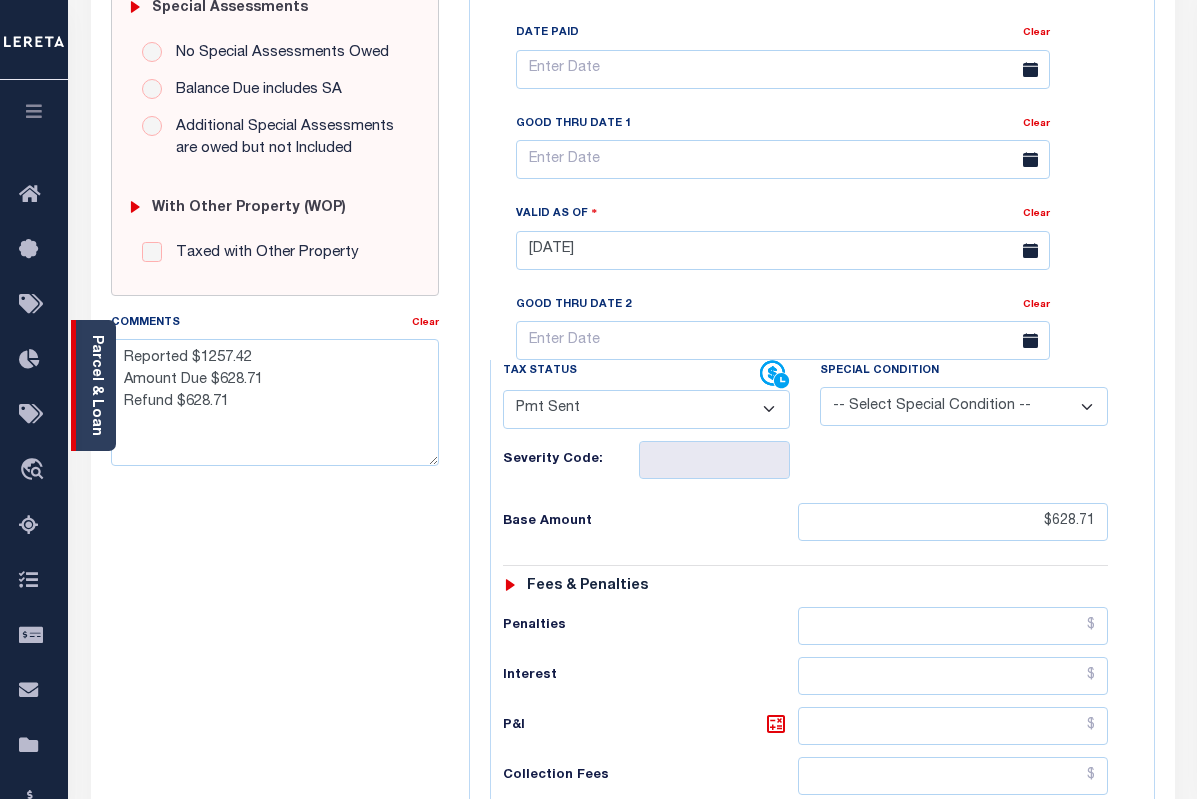 click on "Parcel & Loan" at bounding box center (96, 385) 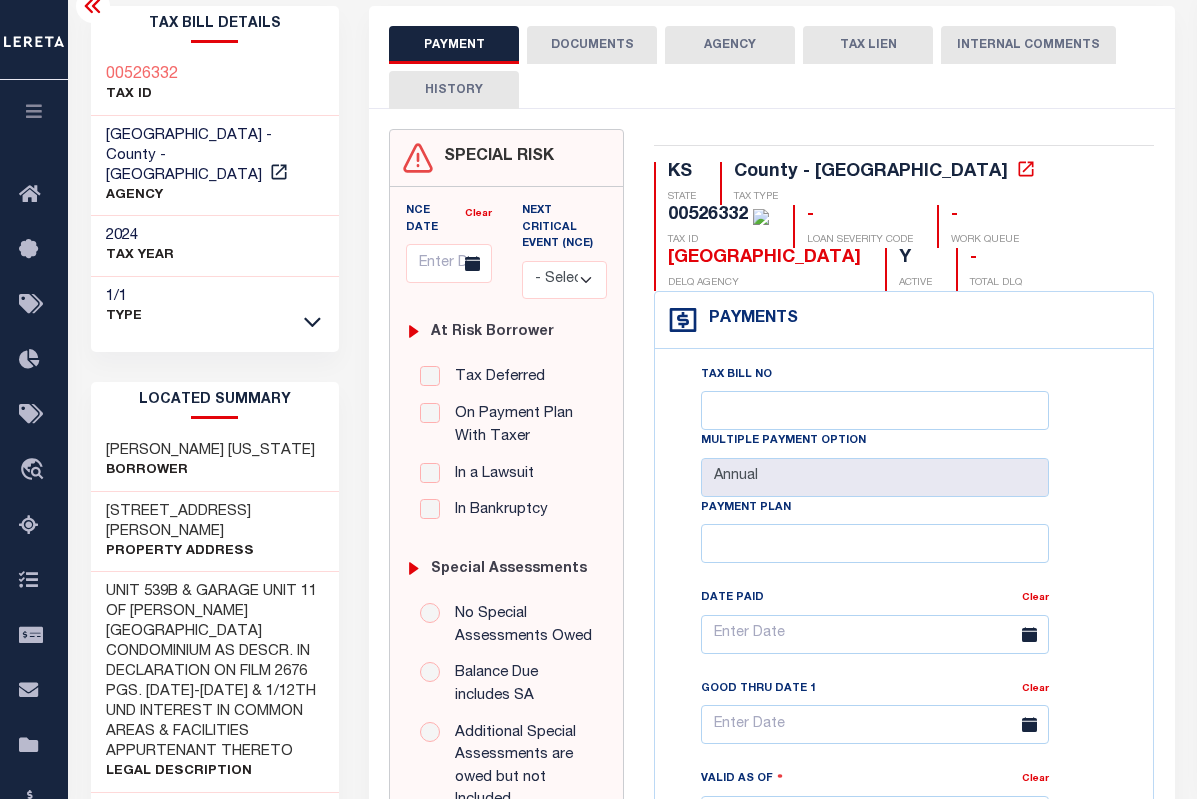 scroll, scrollTop: 100, scrollLeft: 0, axis: vertical 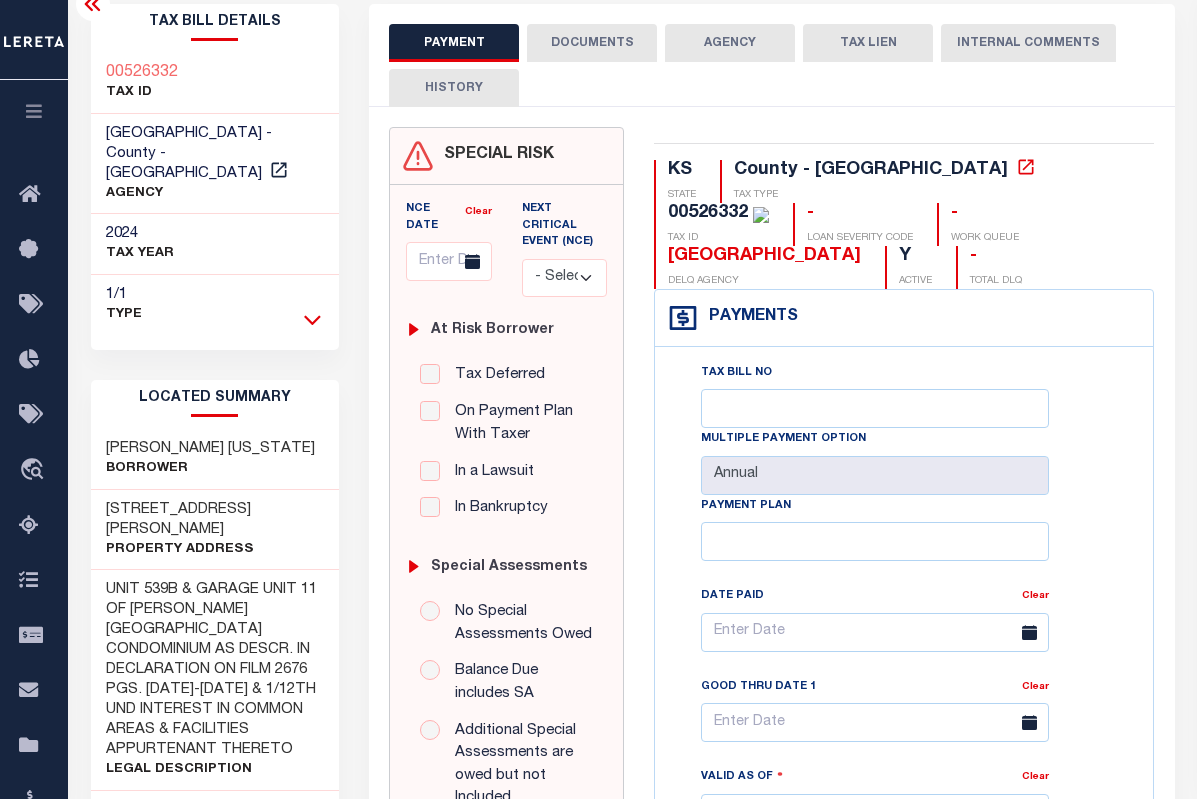 click 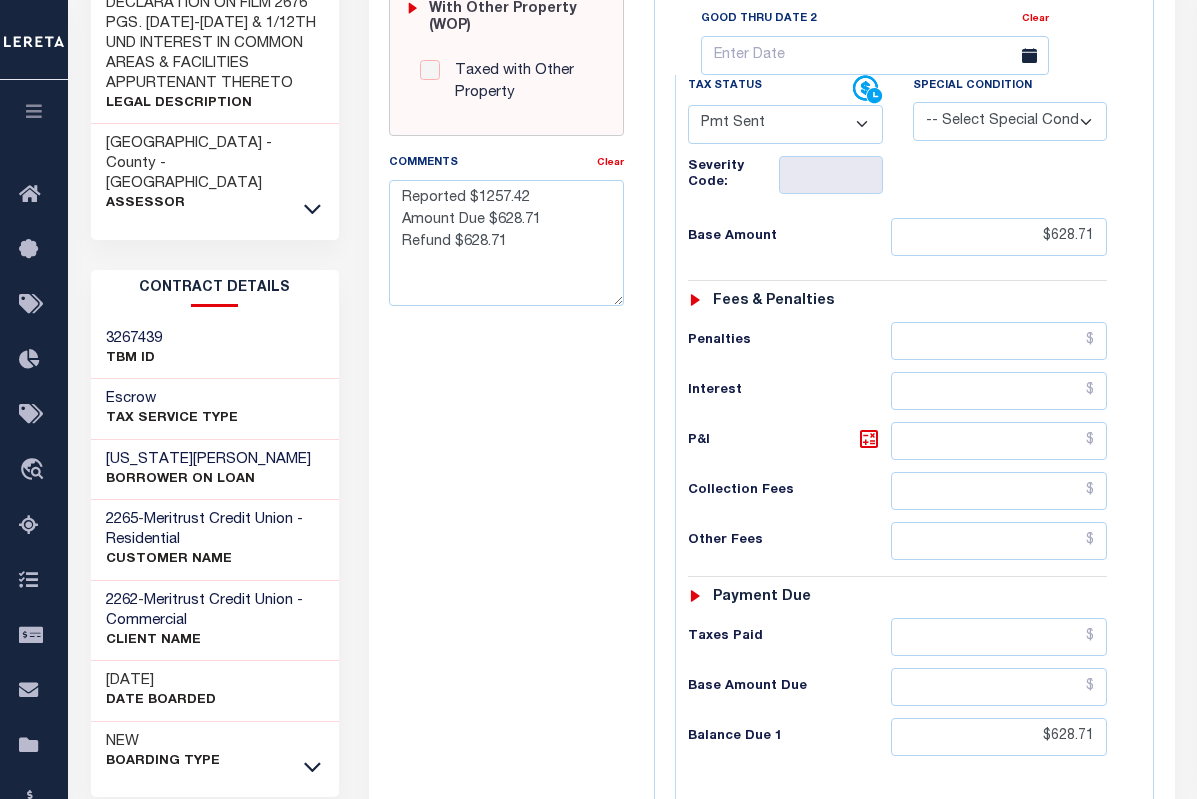 scroll, scrollTop: 956, scrollLeft: 0, axis: vertical 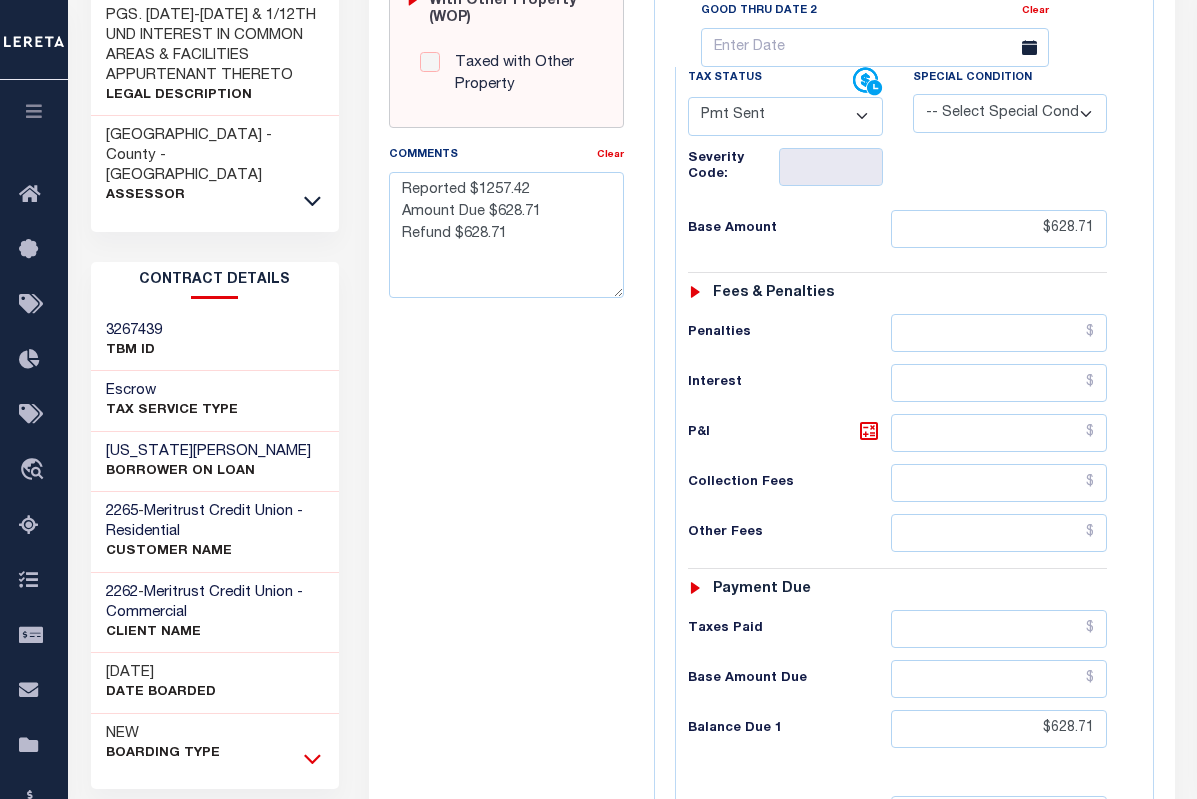 click 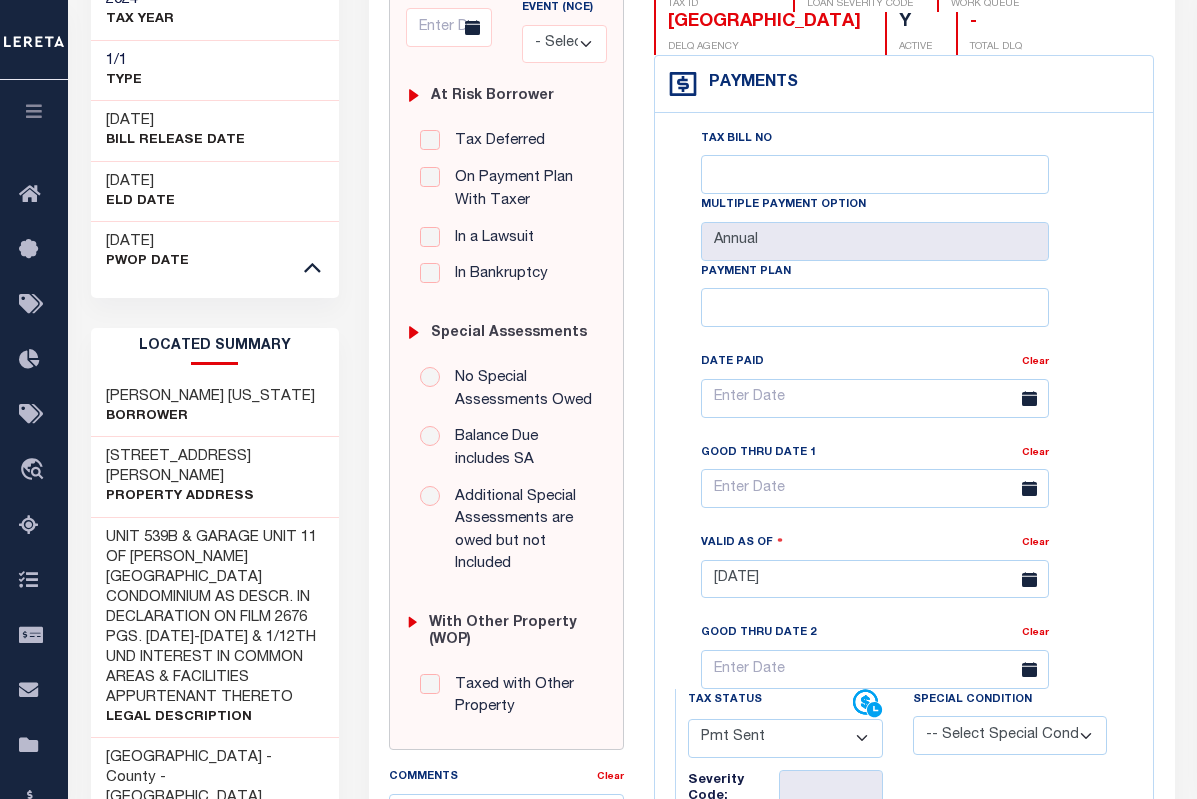 scroll, scrollTop: 0, scrollLeft: 0, axis: both 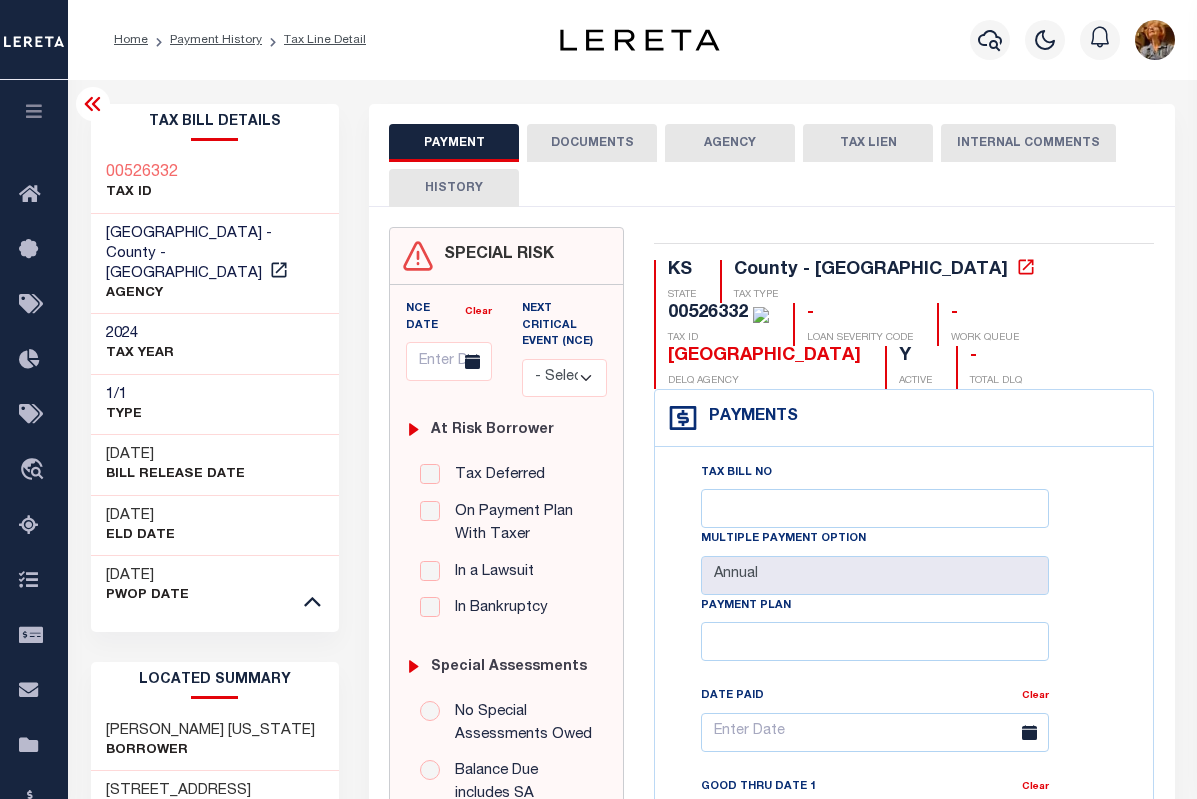 click 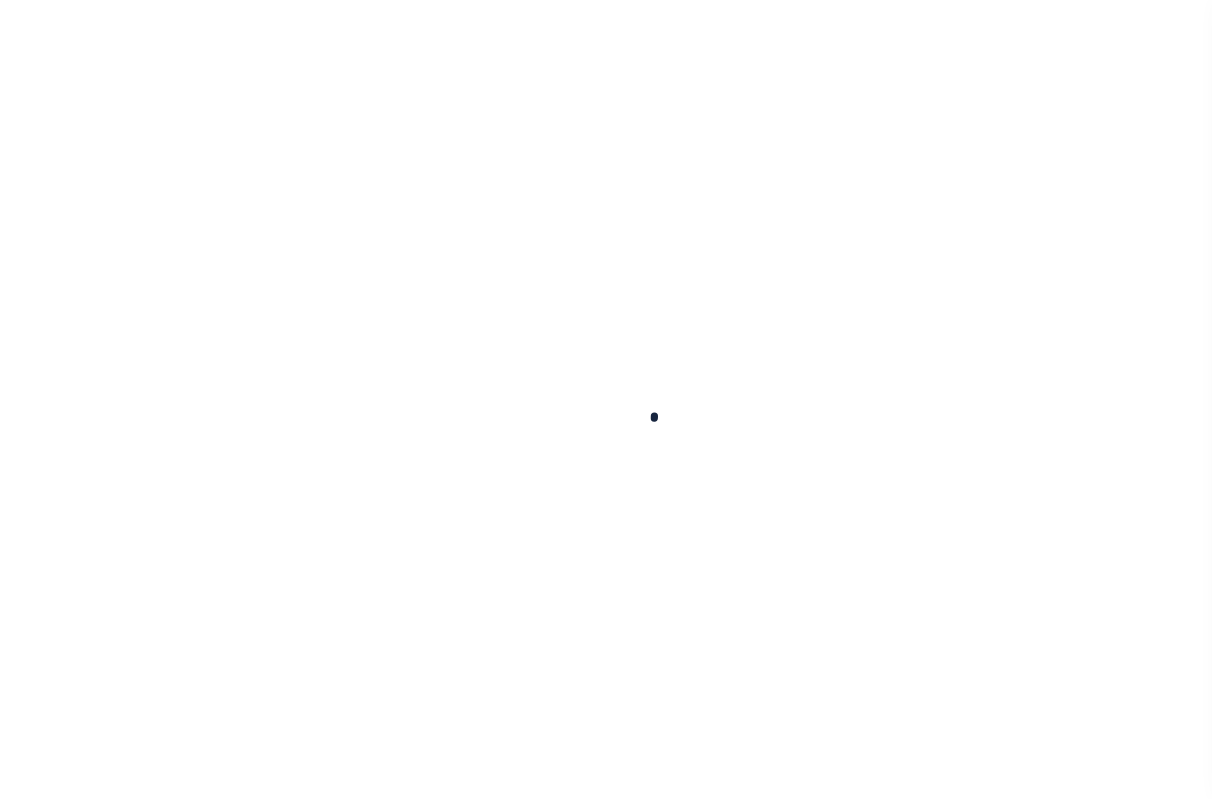 scroll, scrollTop: 0, scrollLeft: 0, axis: both 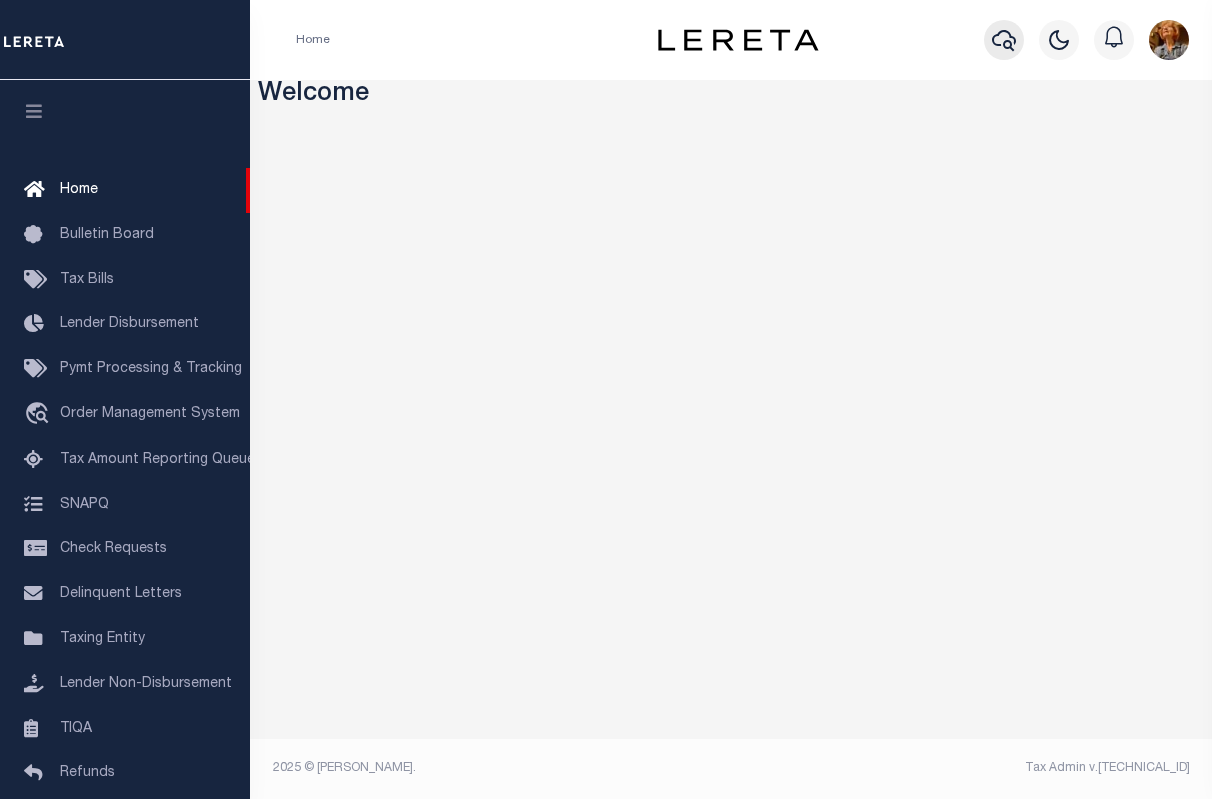 click 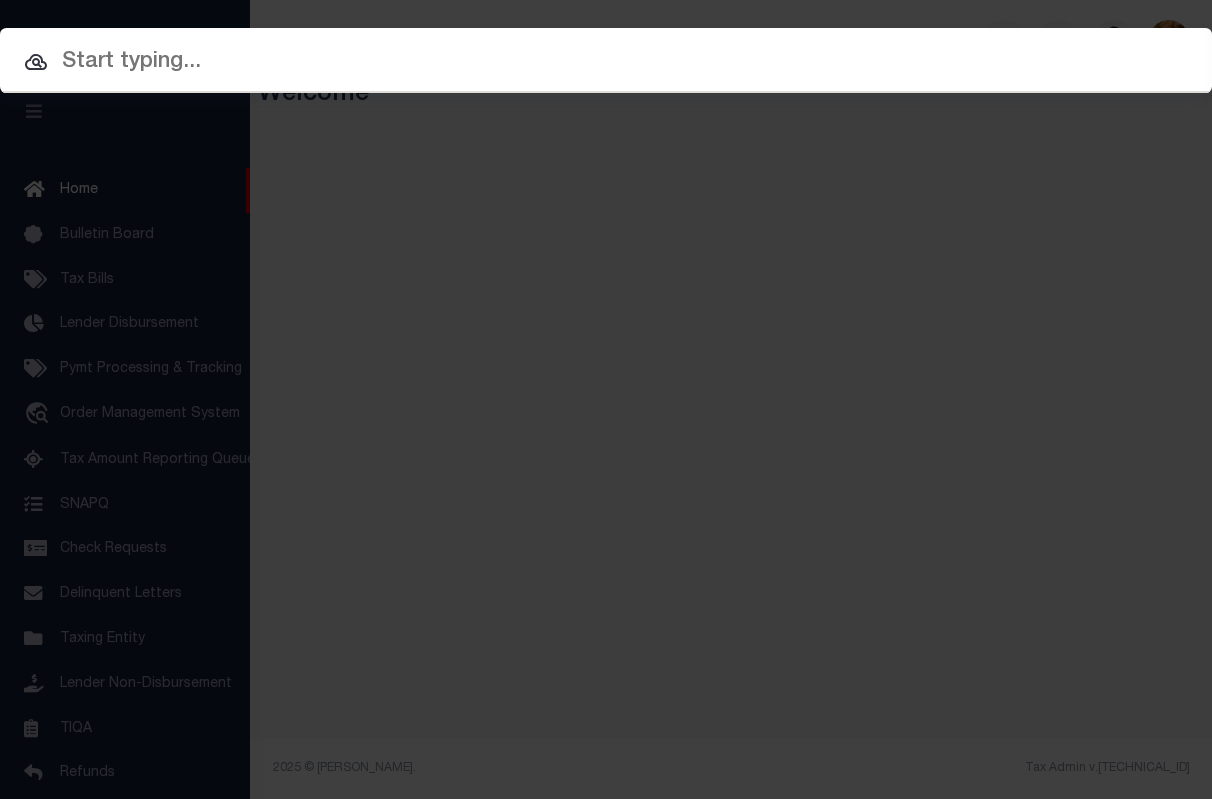 click at bounding box center (606, 62) 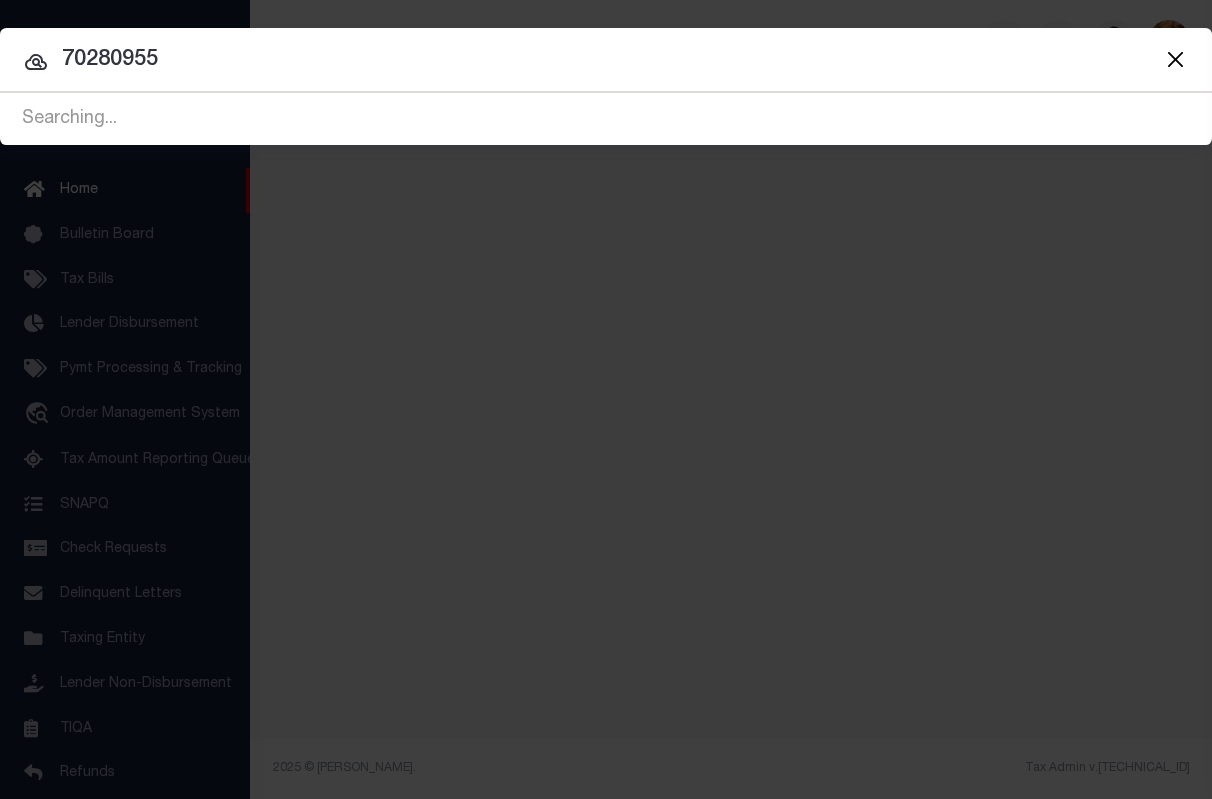 type on "70280955" 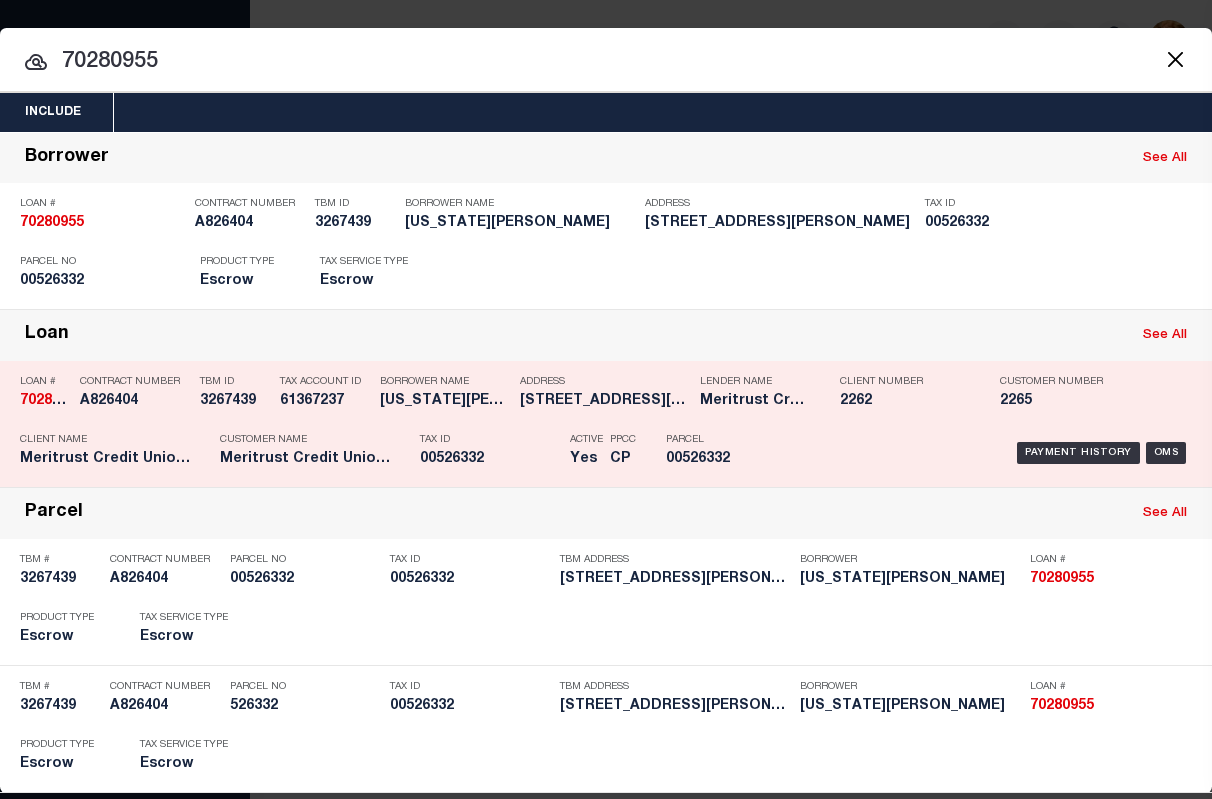 click on "70280955" 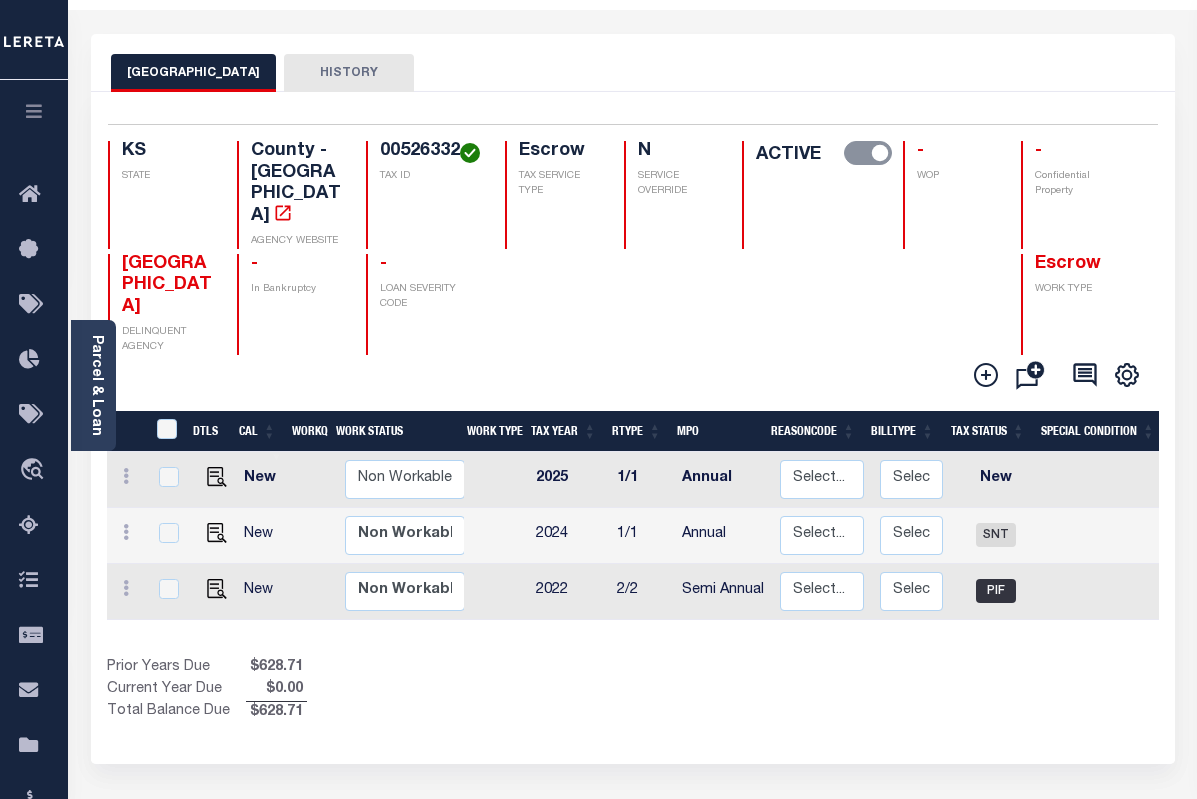 scroll, scrollTop: 0, scrollLeft: 0, axis: both 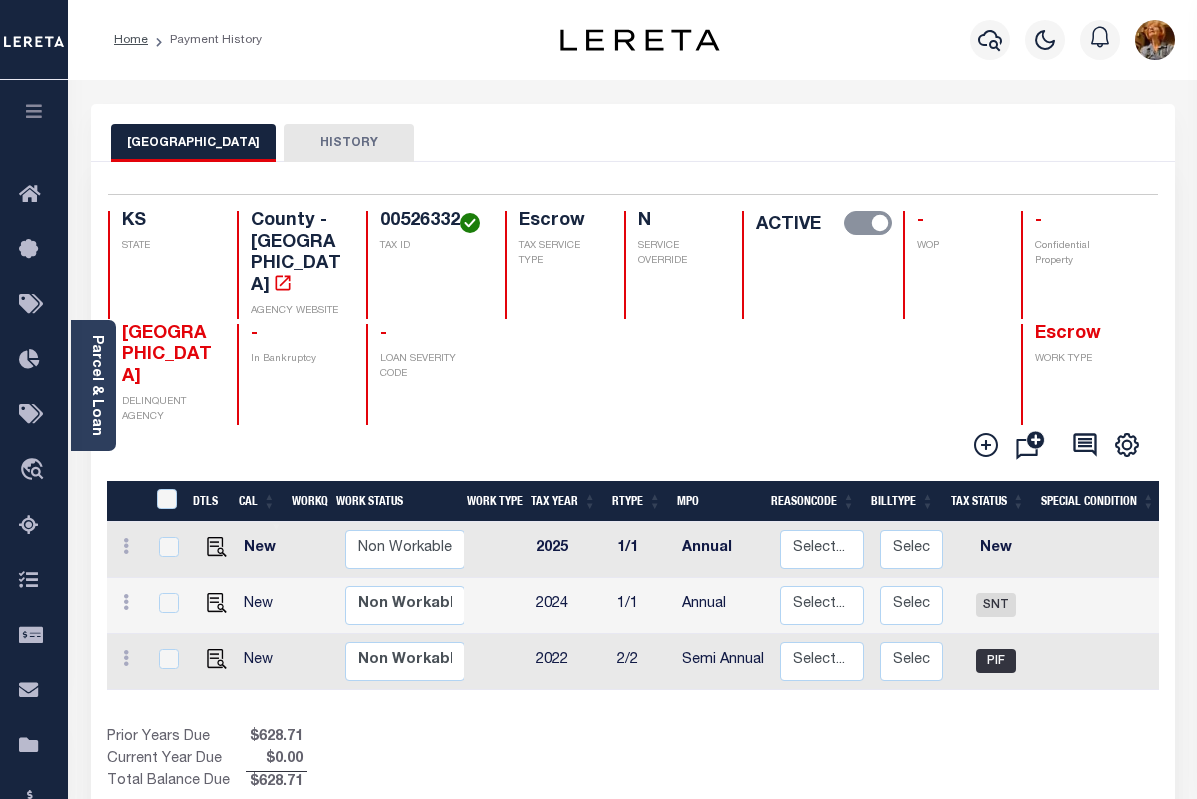 click on "Parcel & Loan" at bounding box center [96, 385] 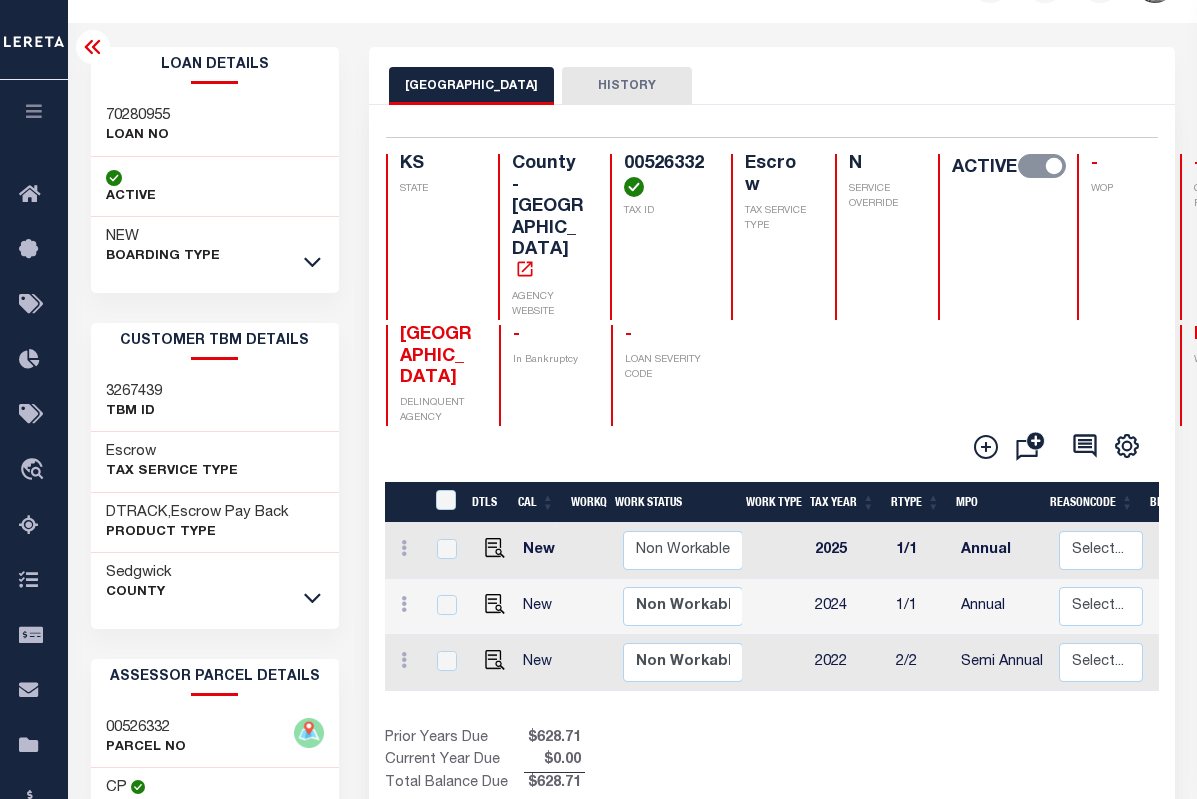 scroll, scrollTop: 0, scrollLeft: 0, axis: both 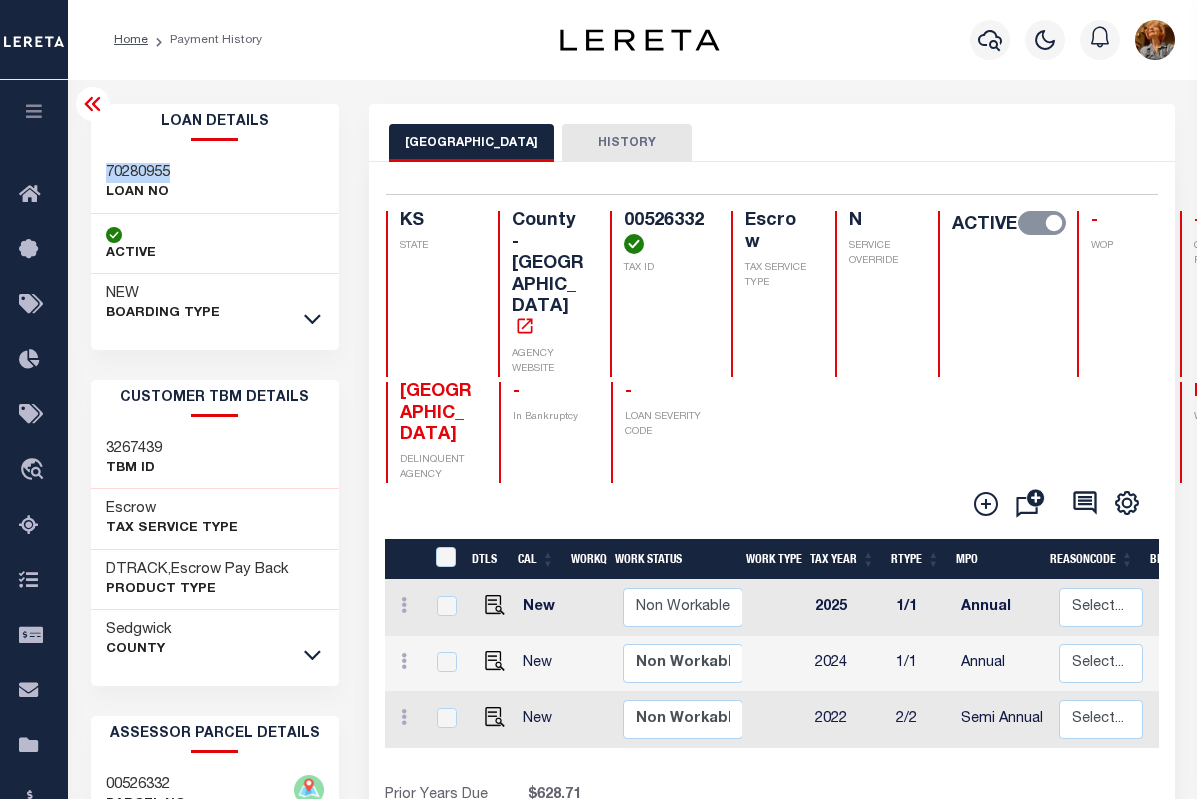 drag, startPoint x: 106, startPoint y: 167, endPoint x: 171, endPoint y: 165, distance: 65.03076 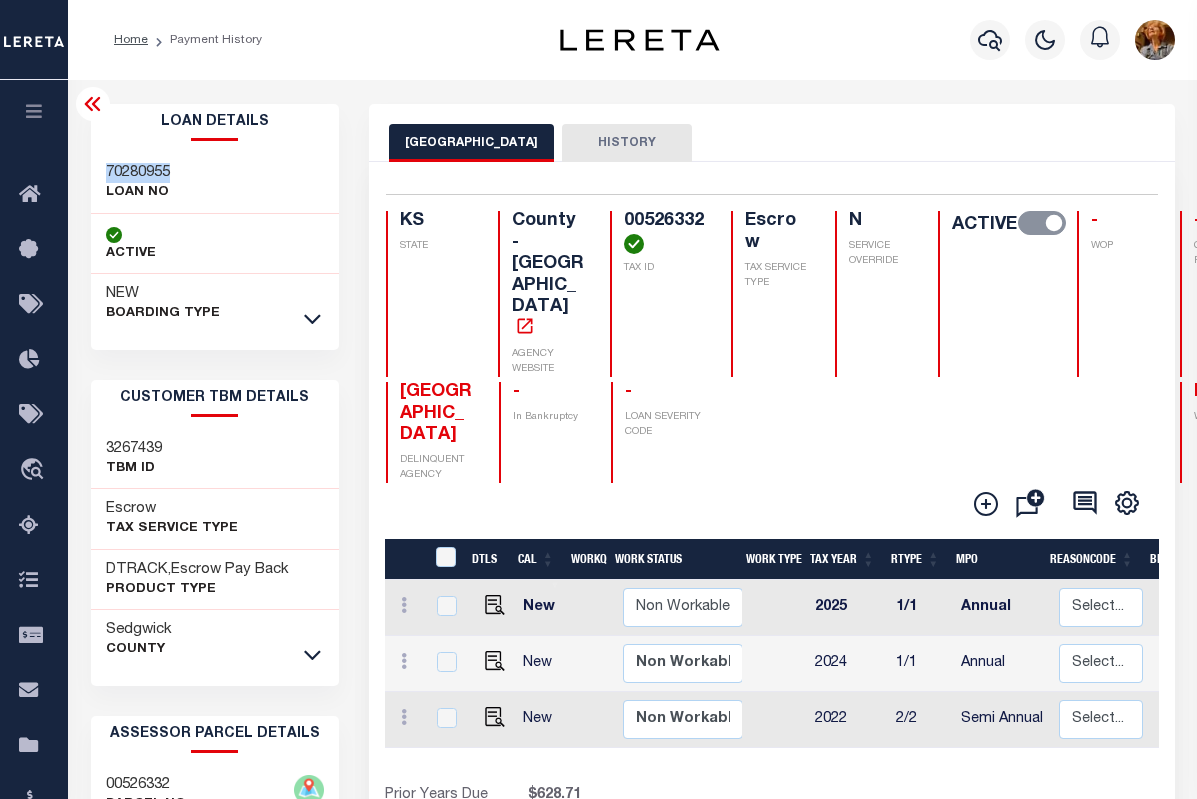 copy on "70280955" 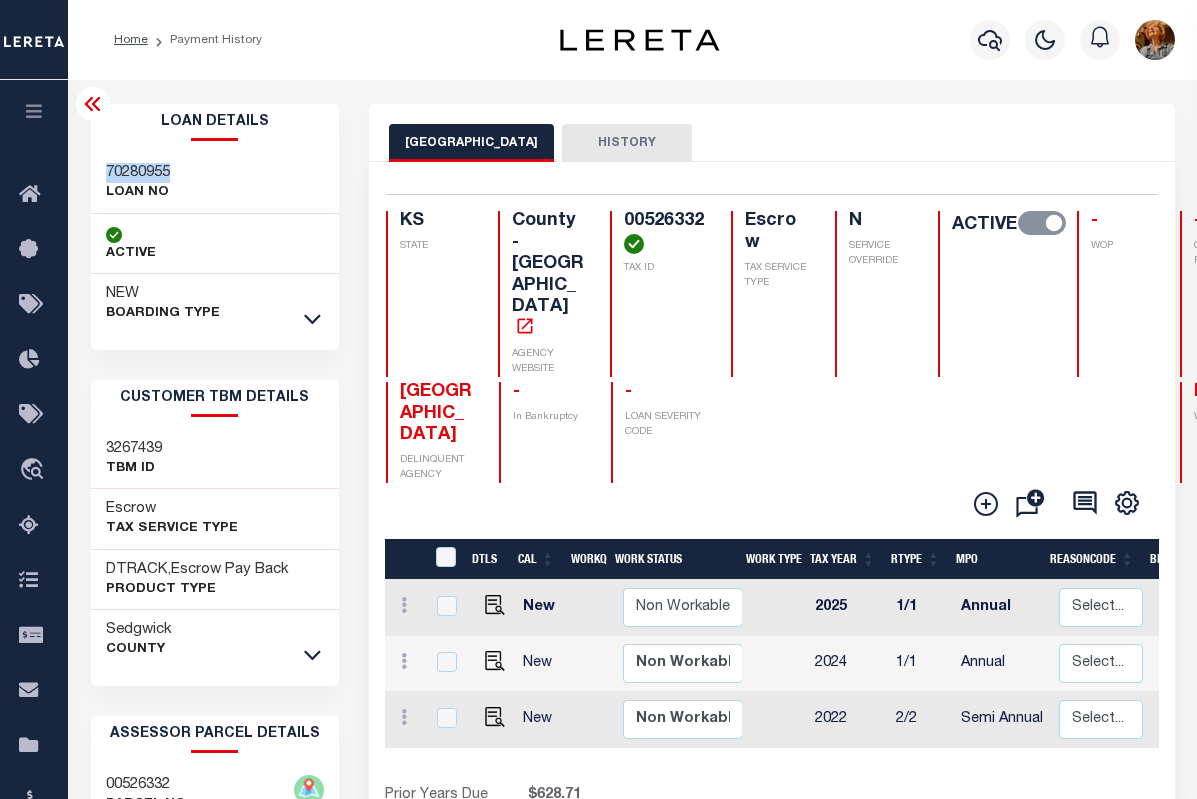 click on "SEDGWICK COUNTY
DELINQUENT AGENCY
-
In Bankruptcy
-
LOAN SEVERITY CODE
Escrow
WORK TYPE" at bounding box center [829, 432] 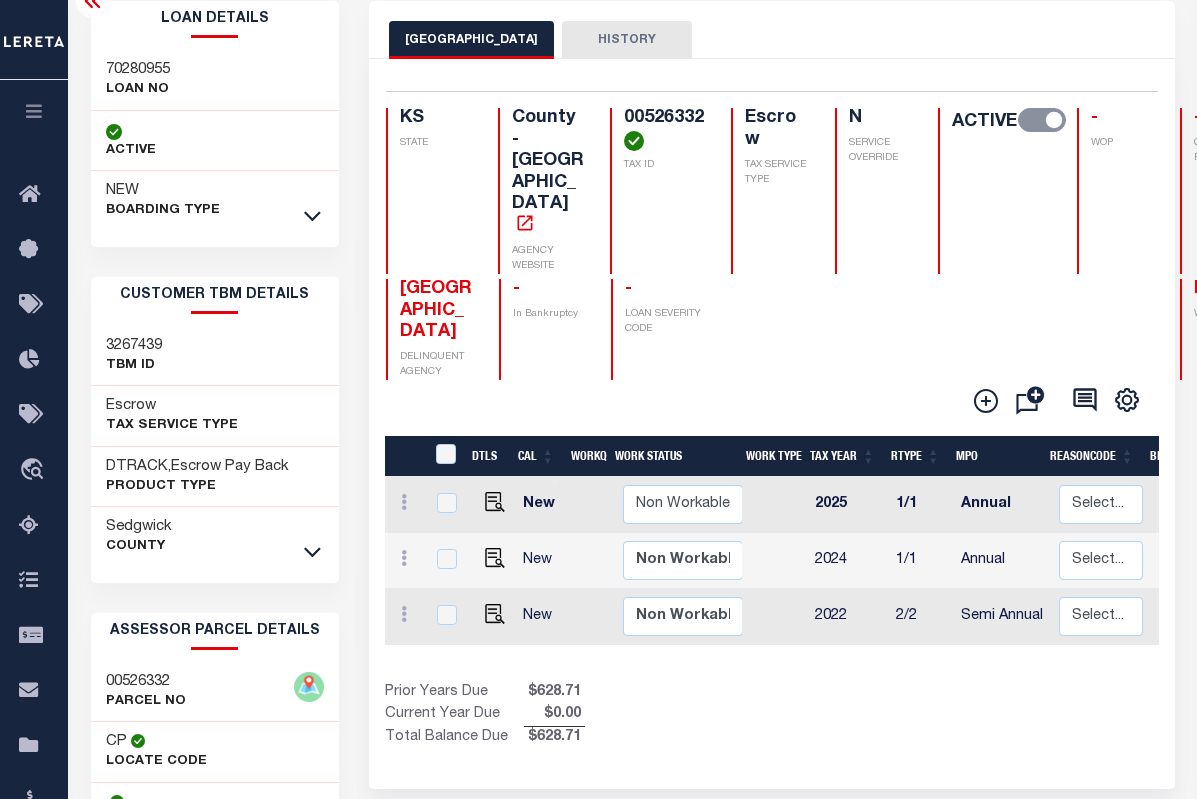 scroll, scrollTop: 0, scrollLeft: 0, axis: both 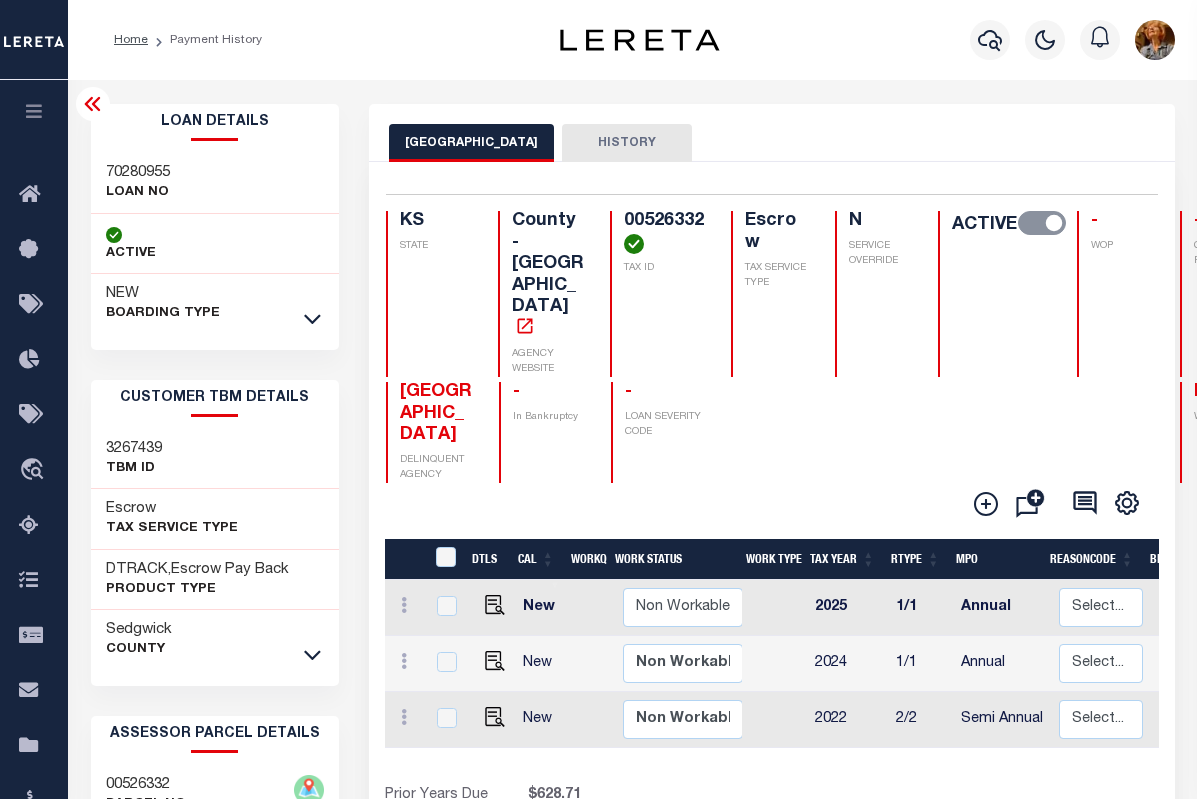click 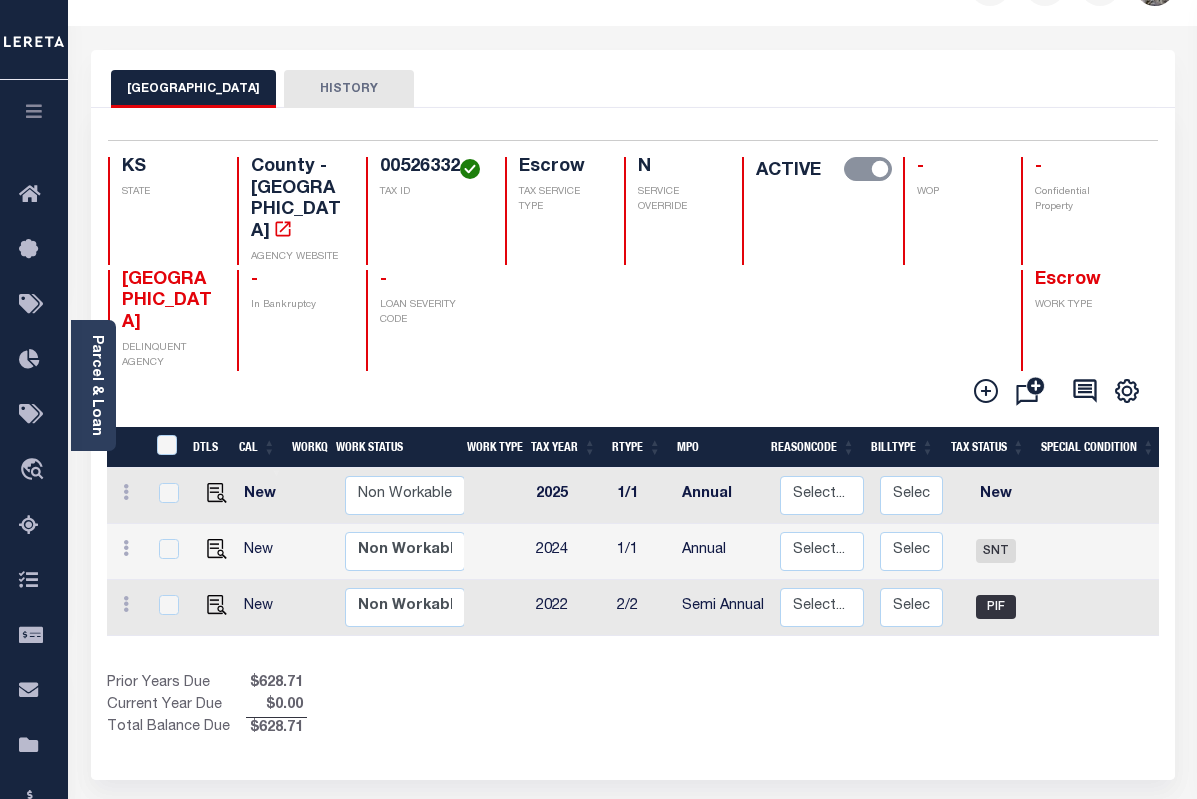 scroll, scrollTop: 0, scrollLeft: 0, axis: both 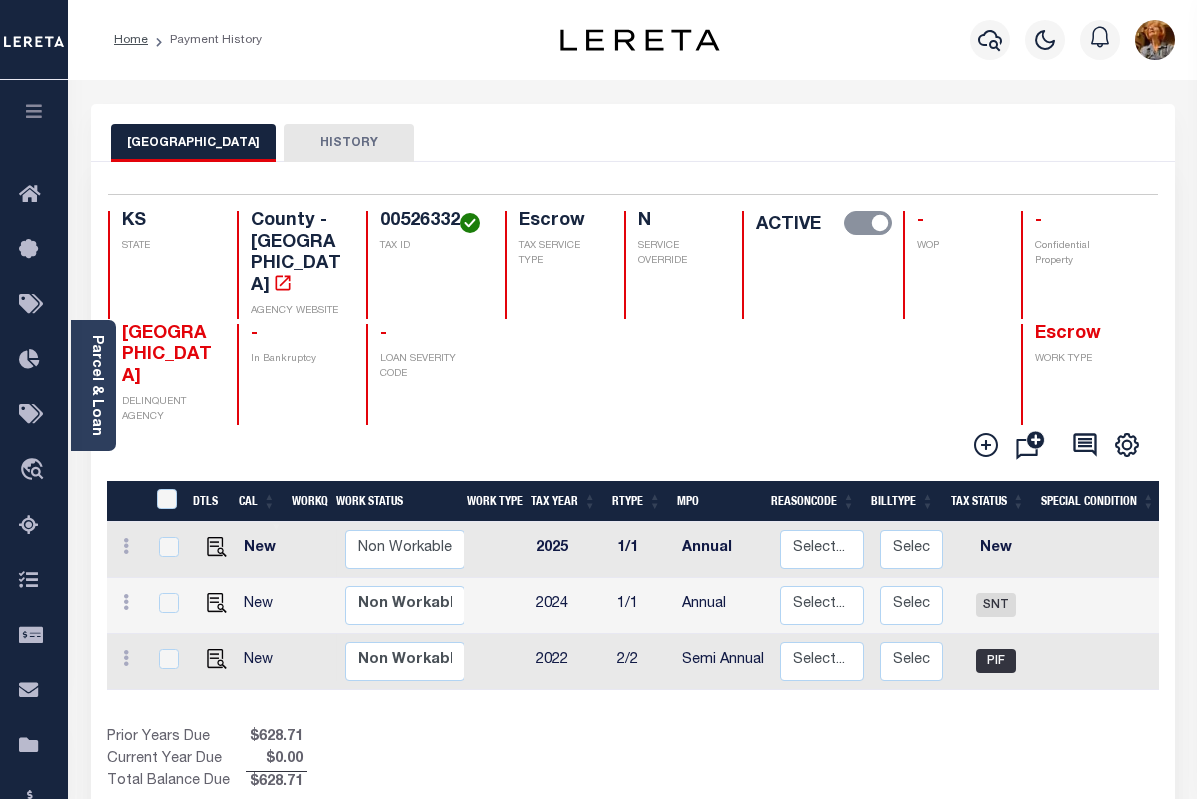 click on "HISTORY" at bounding box center (349, 143) 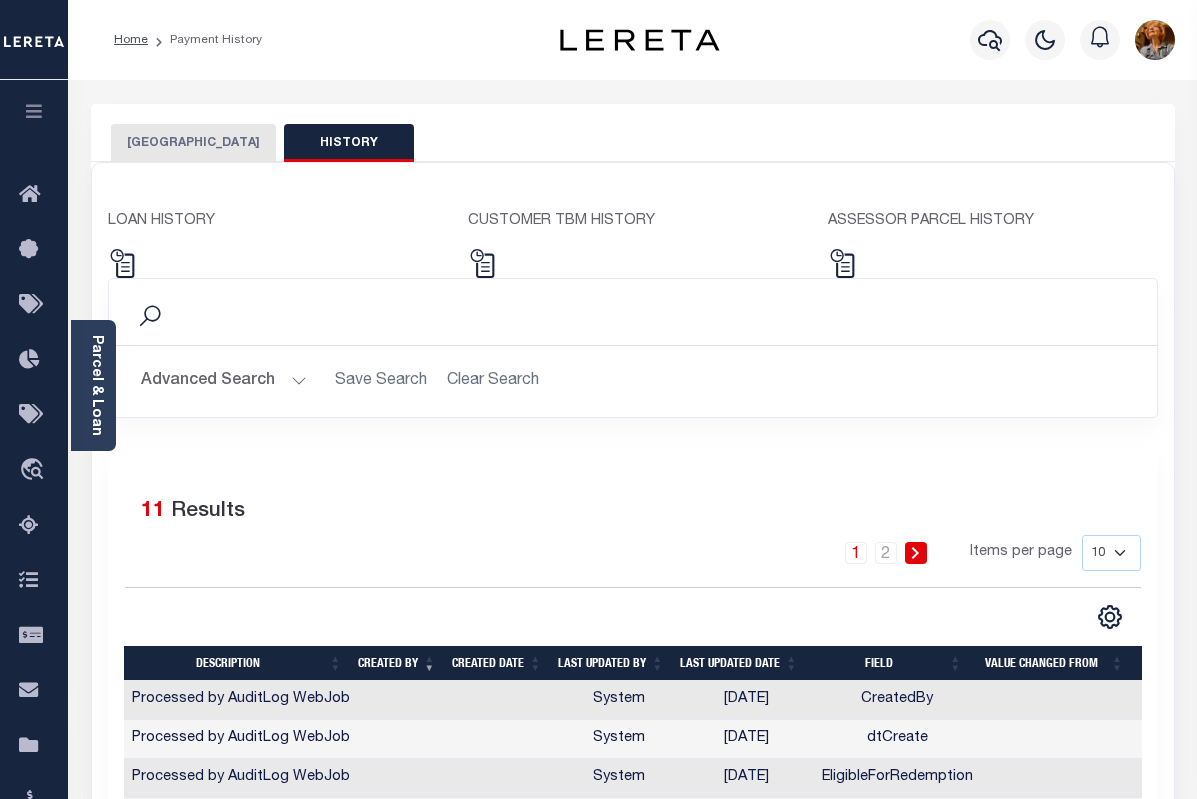 click on "SEDGWICK COUNTY" at bounding box center [193, 143] 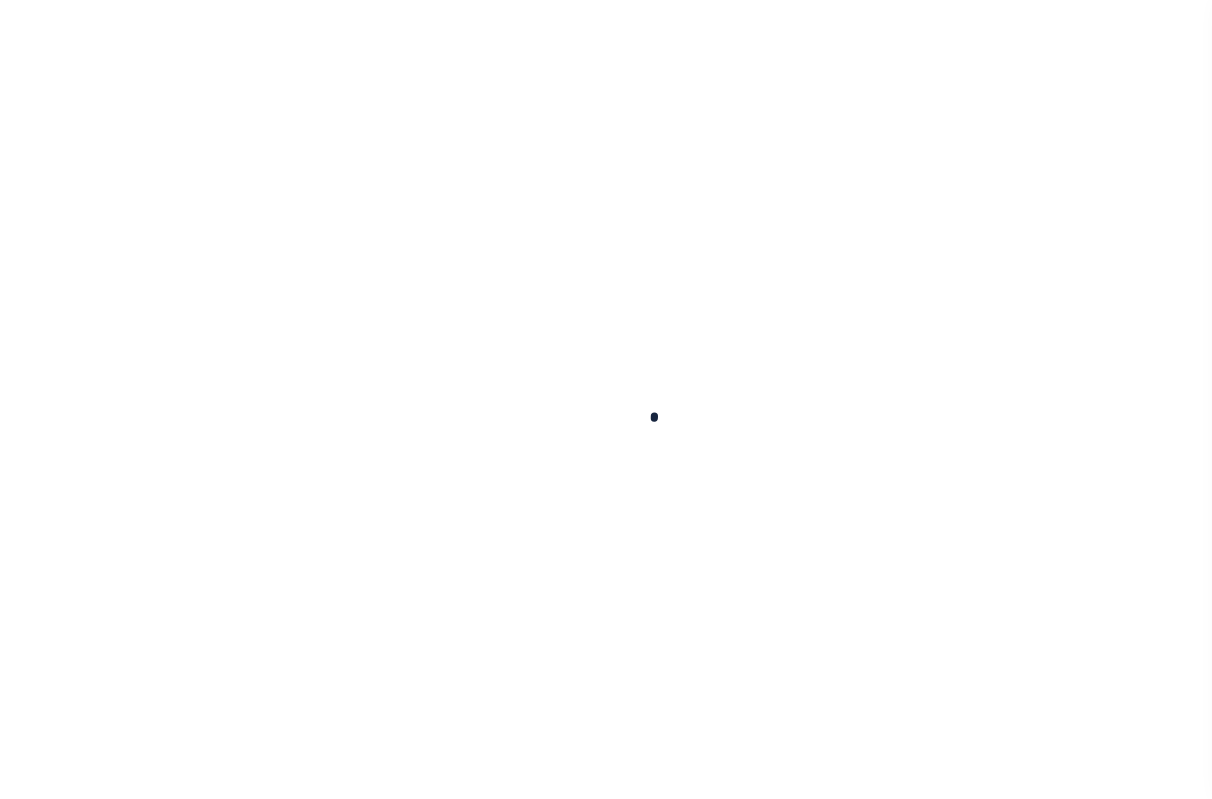 scroll, scrollTop: 0, scrollLeft: 0, axis: both 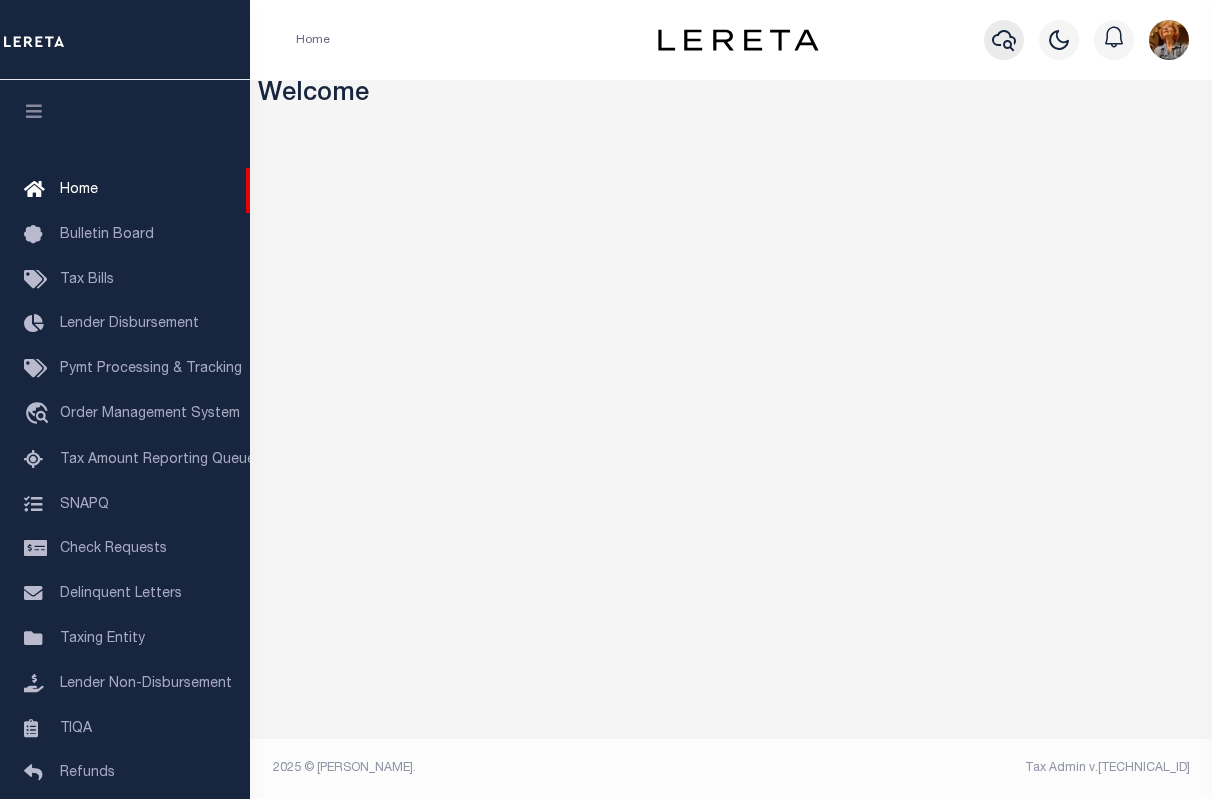 click 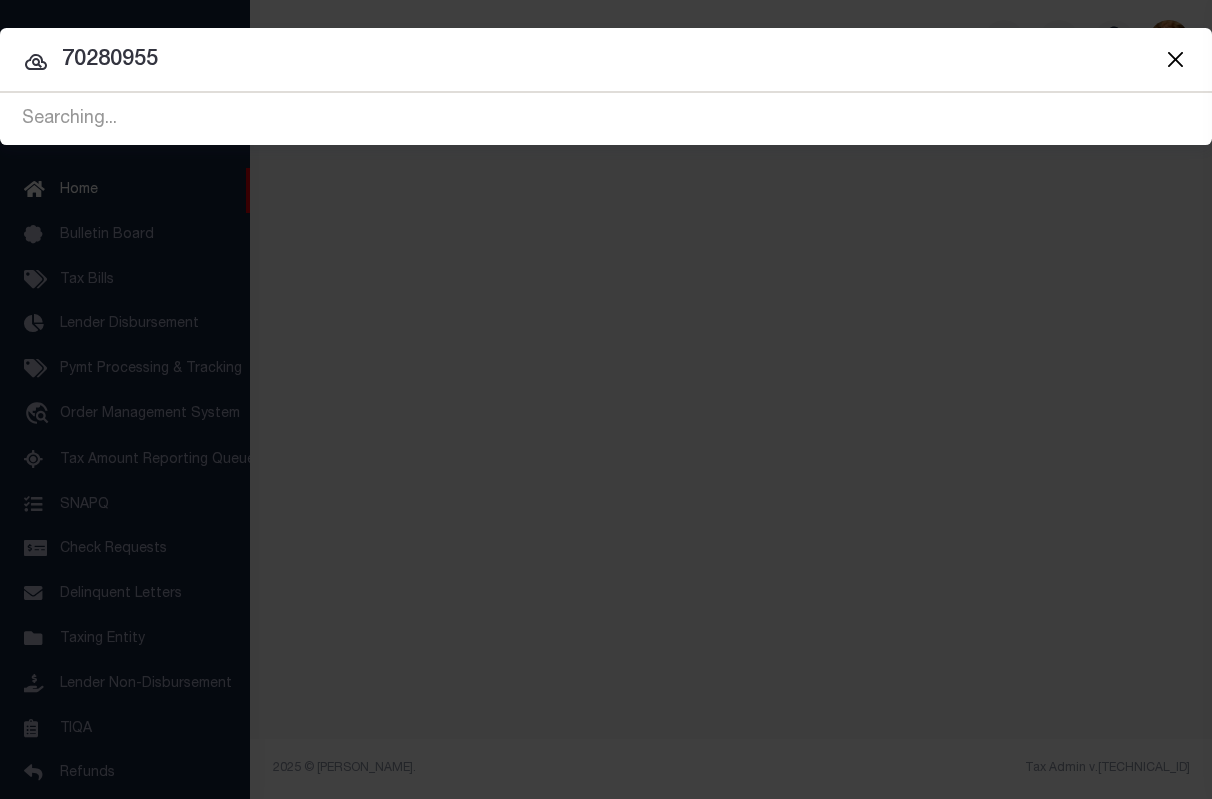 type on "70280955" 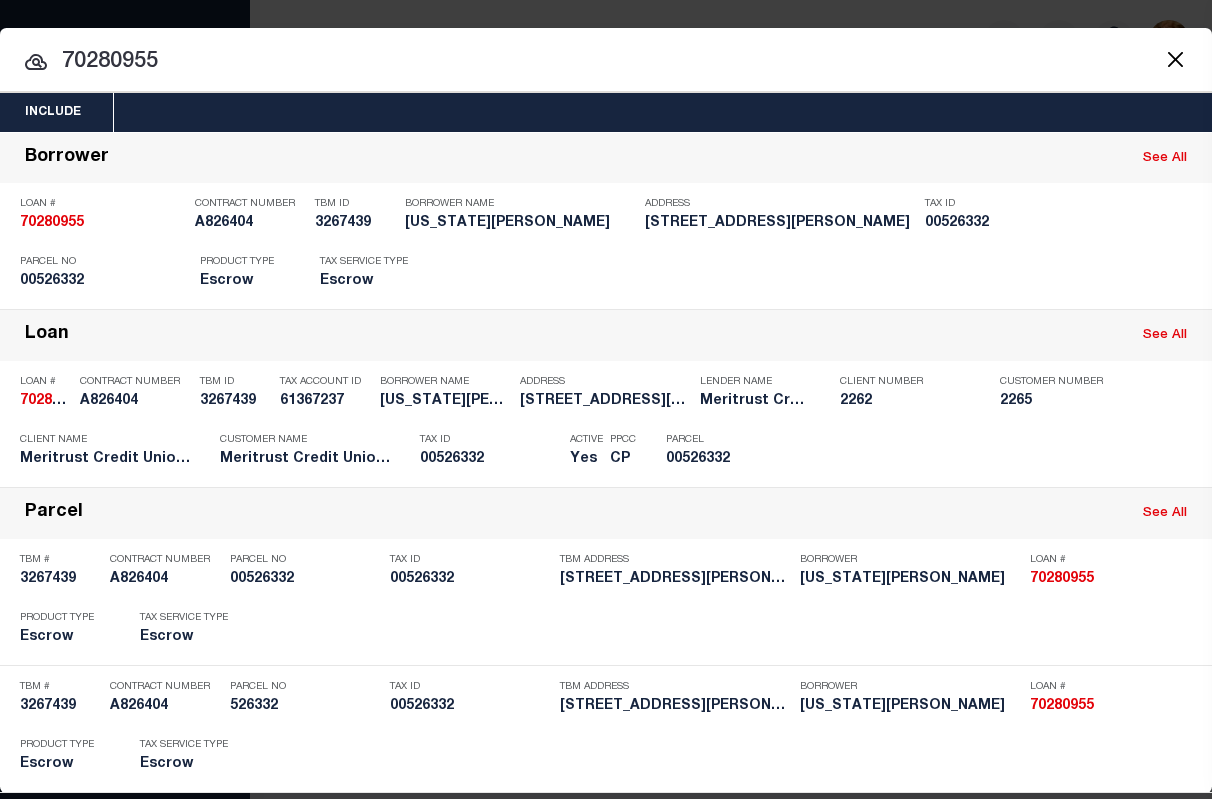 click on "Include
Loans
TBM
Customers
Borrowers
Payments (Lender Non-Disb)
Payments (Lender Disb)
Payee Payment Batches
Refunds
Lenders
Properties/Parcels
Letters
Payees
See All" at bounding box center (606, 399) 